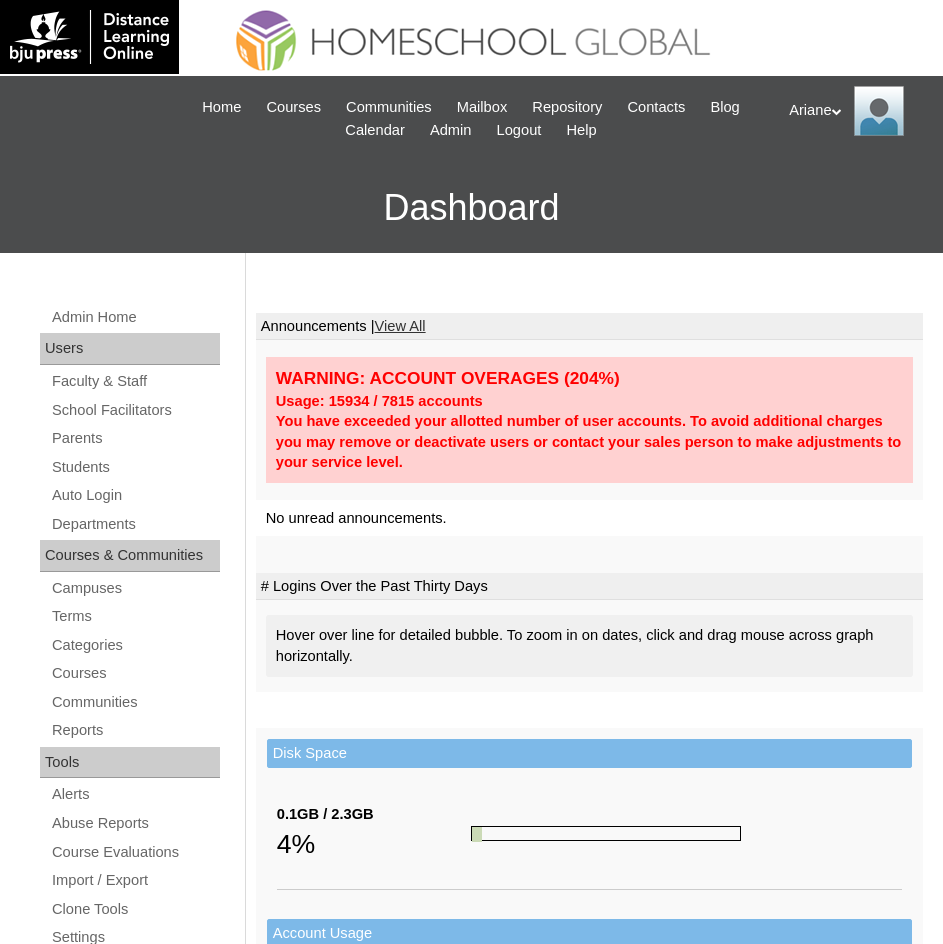 scroll, scrollTop: 0, scrollLeft: 0, axis: both 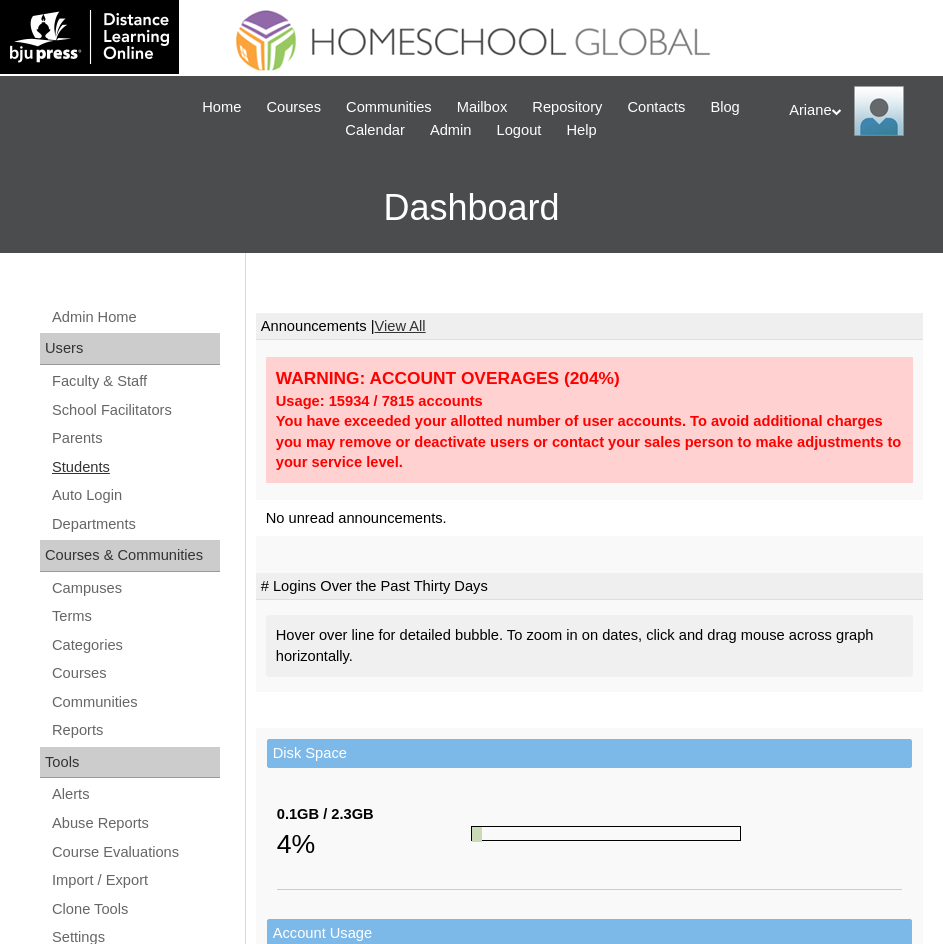 click on "Students" at bounding box center [135, 467] 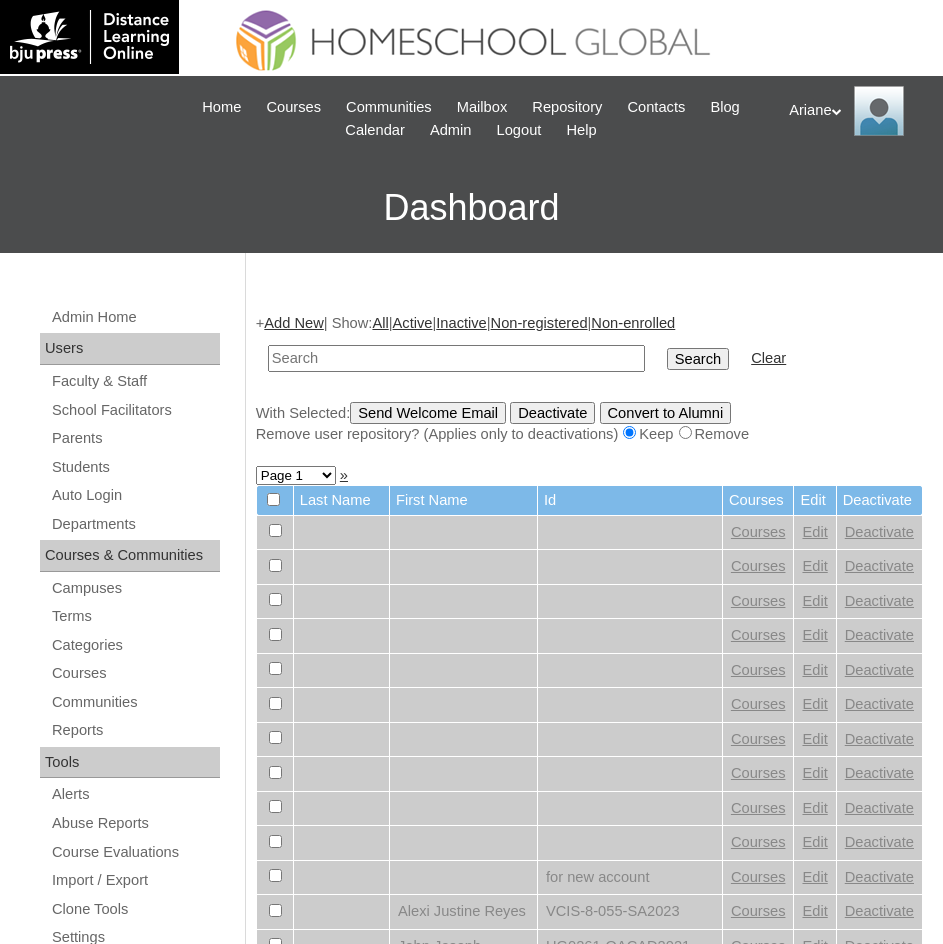 scroll, scrollTop: 0, scrollLeft: 0, axis: both 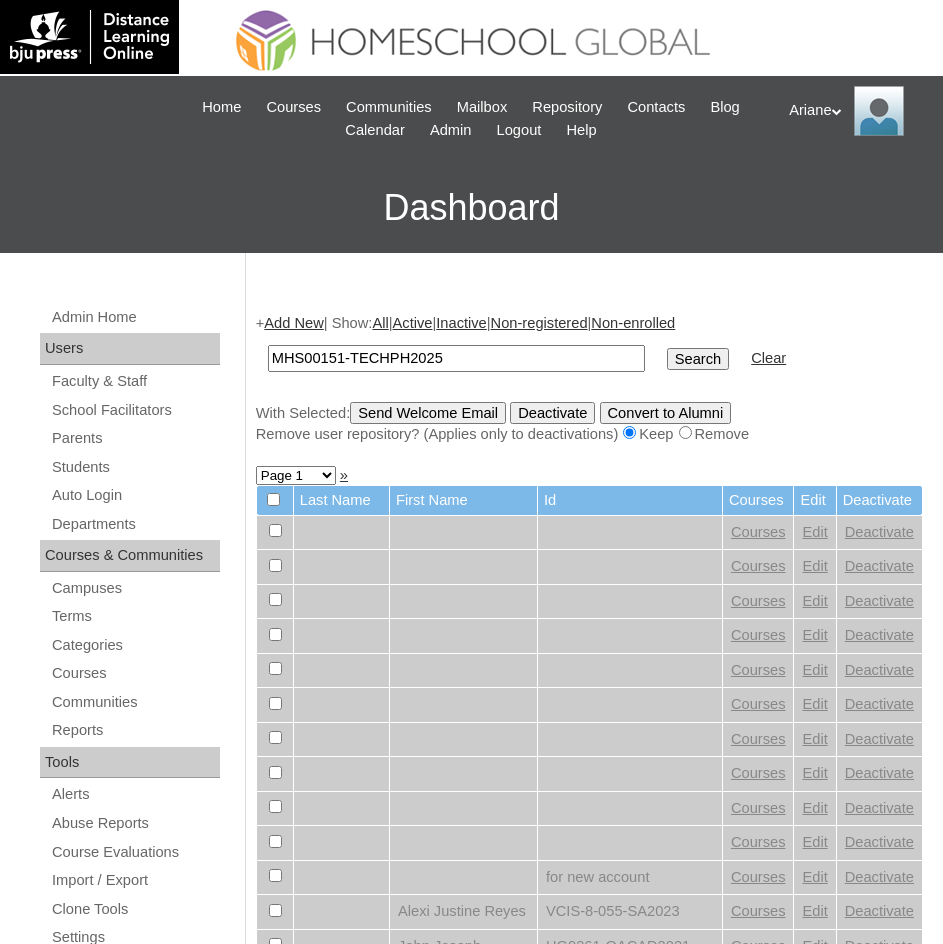 type on "MHS00151-TECHPH2025" 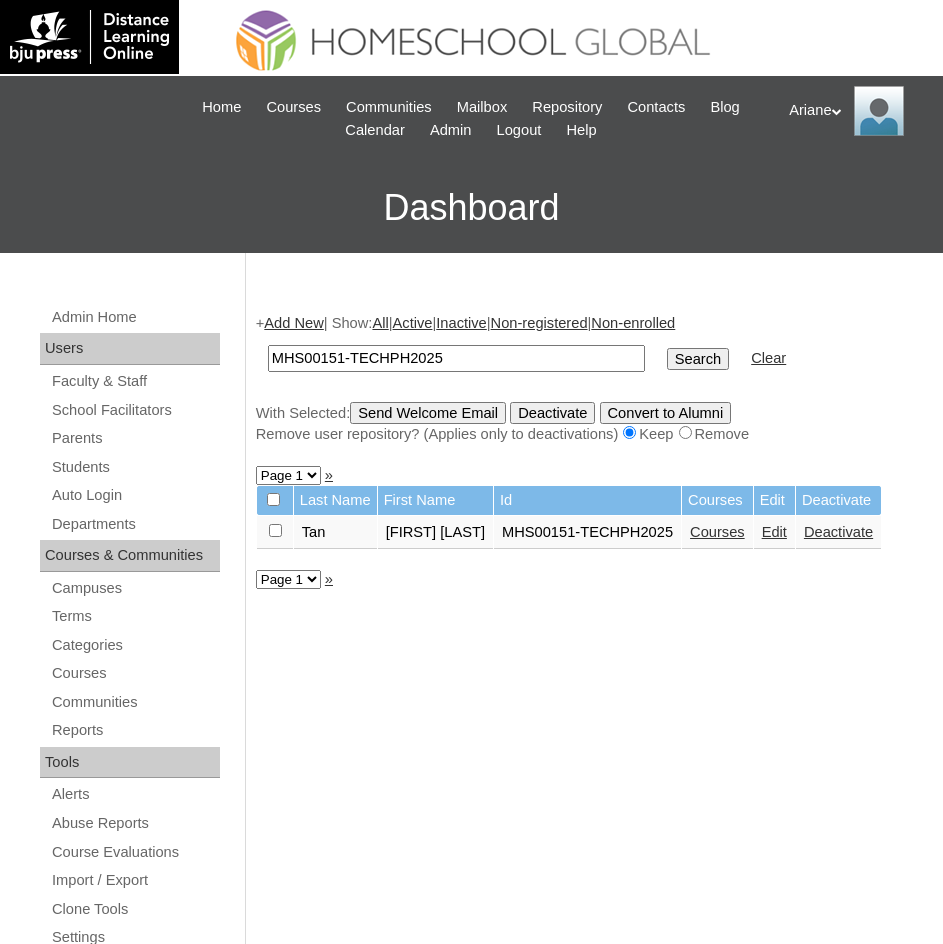 scroll, scrollTop: 0, scrollLeft: 0, axis: both 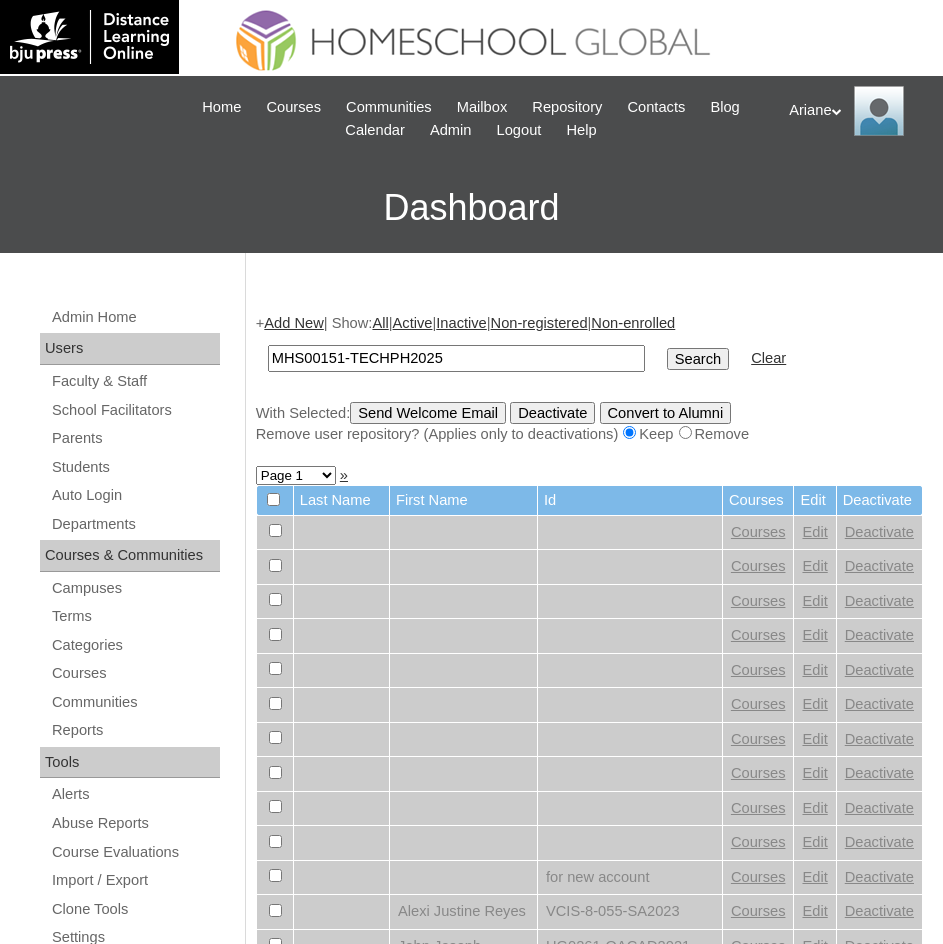 type on "MHS00151-TECHPH2025" 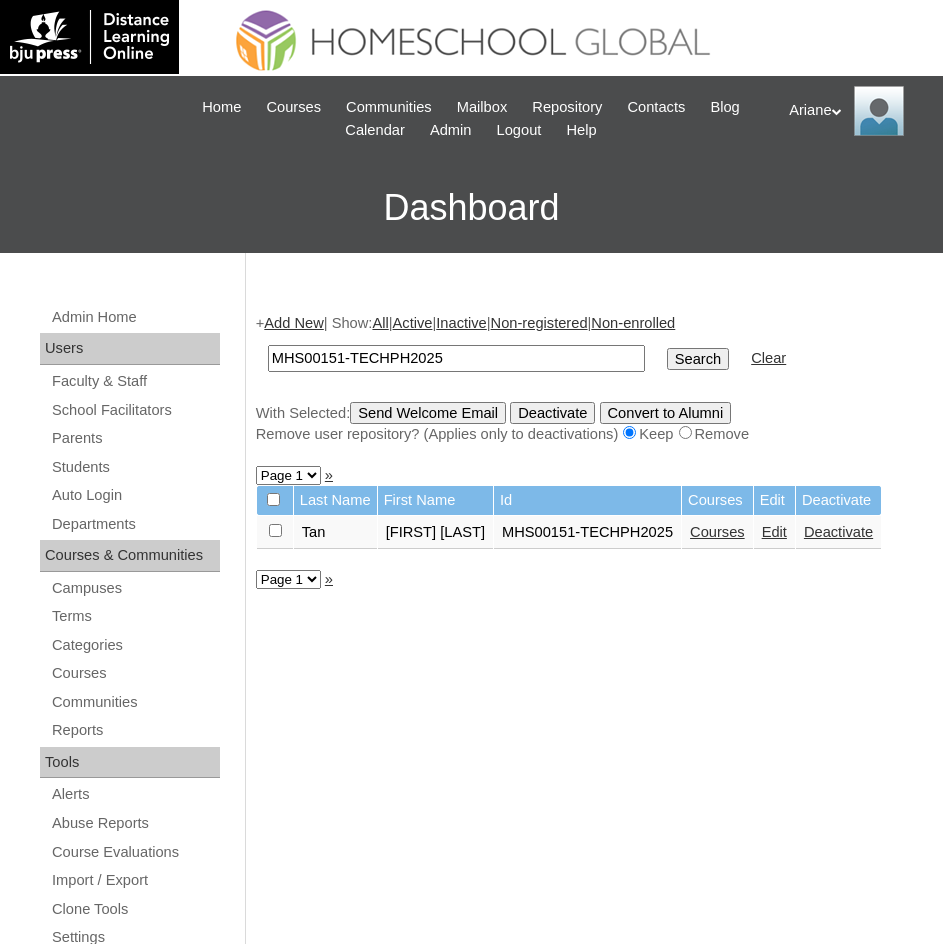 scroll, scrollTop: 0, scrollLeft: 0, axis: both 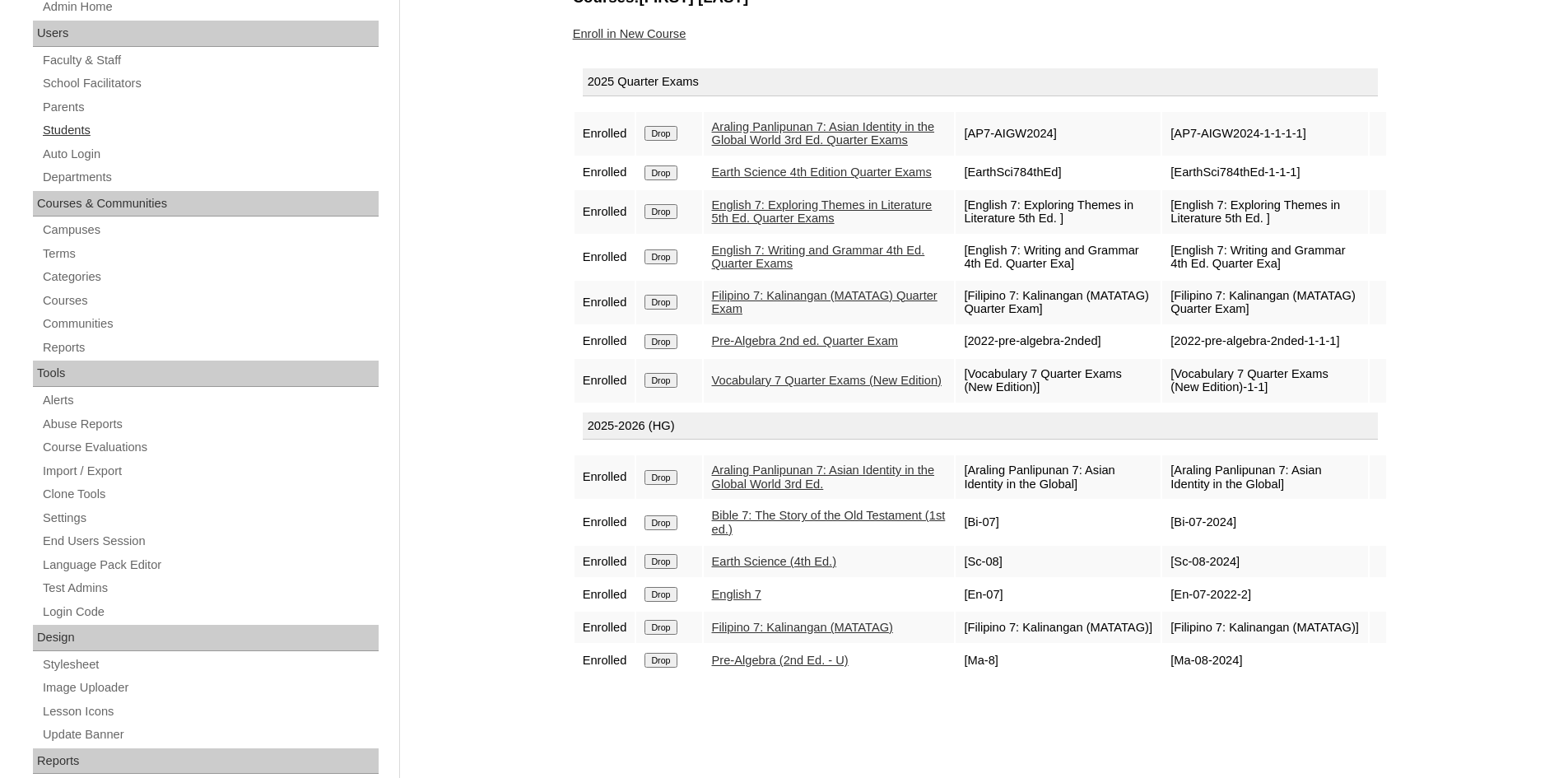 click on "Students" at bounding box center [210, 130] 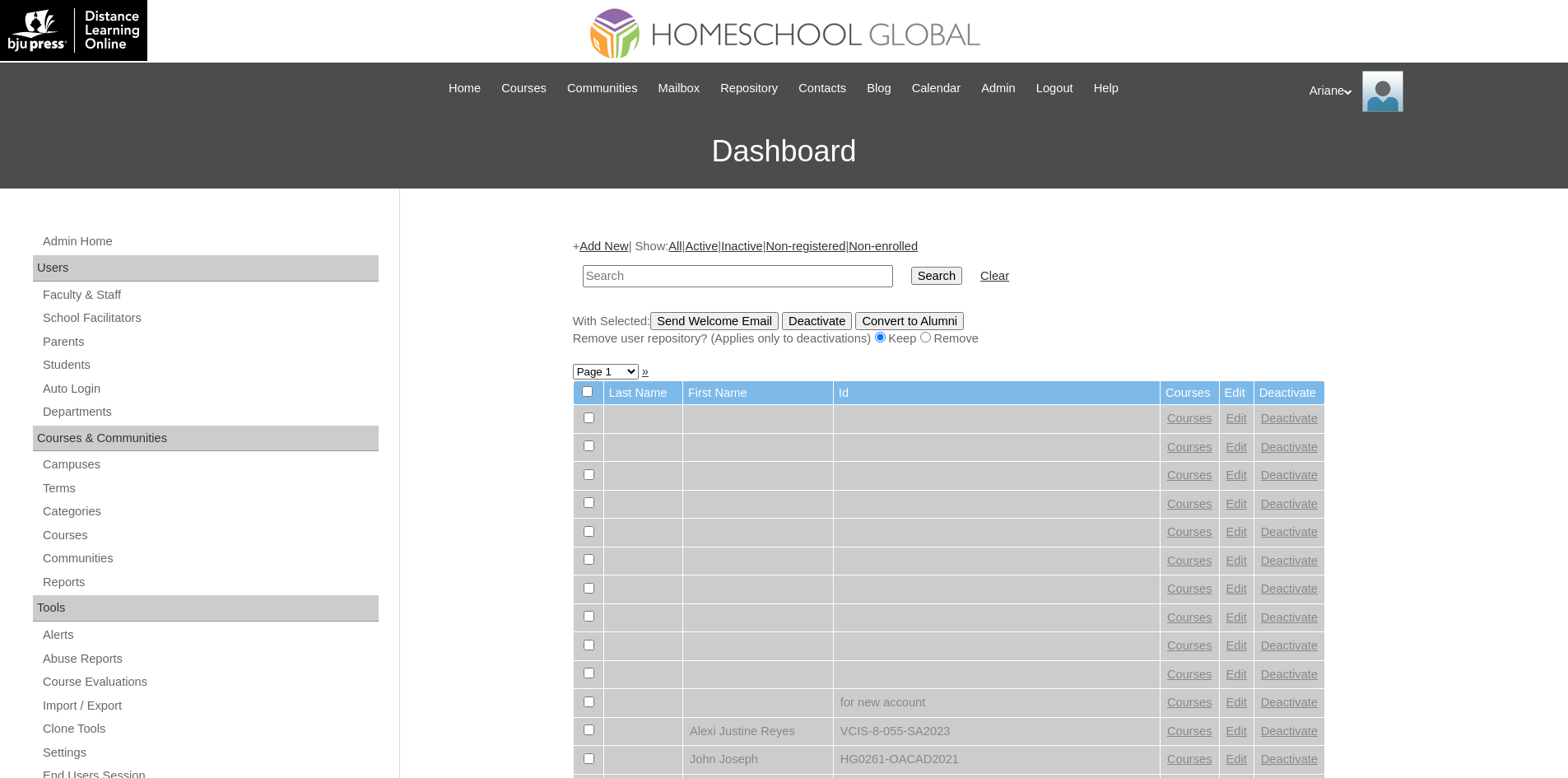 scroll, scrollTop: 0, scrollLeft: 0, axis: both 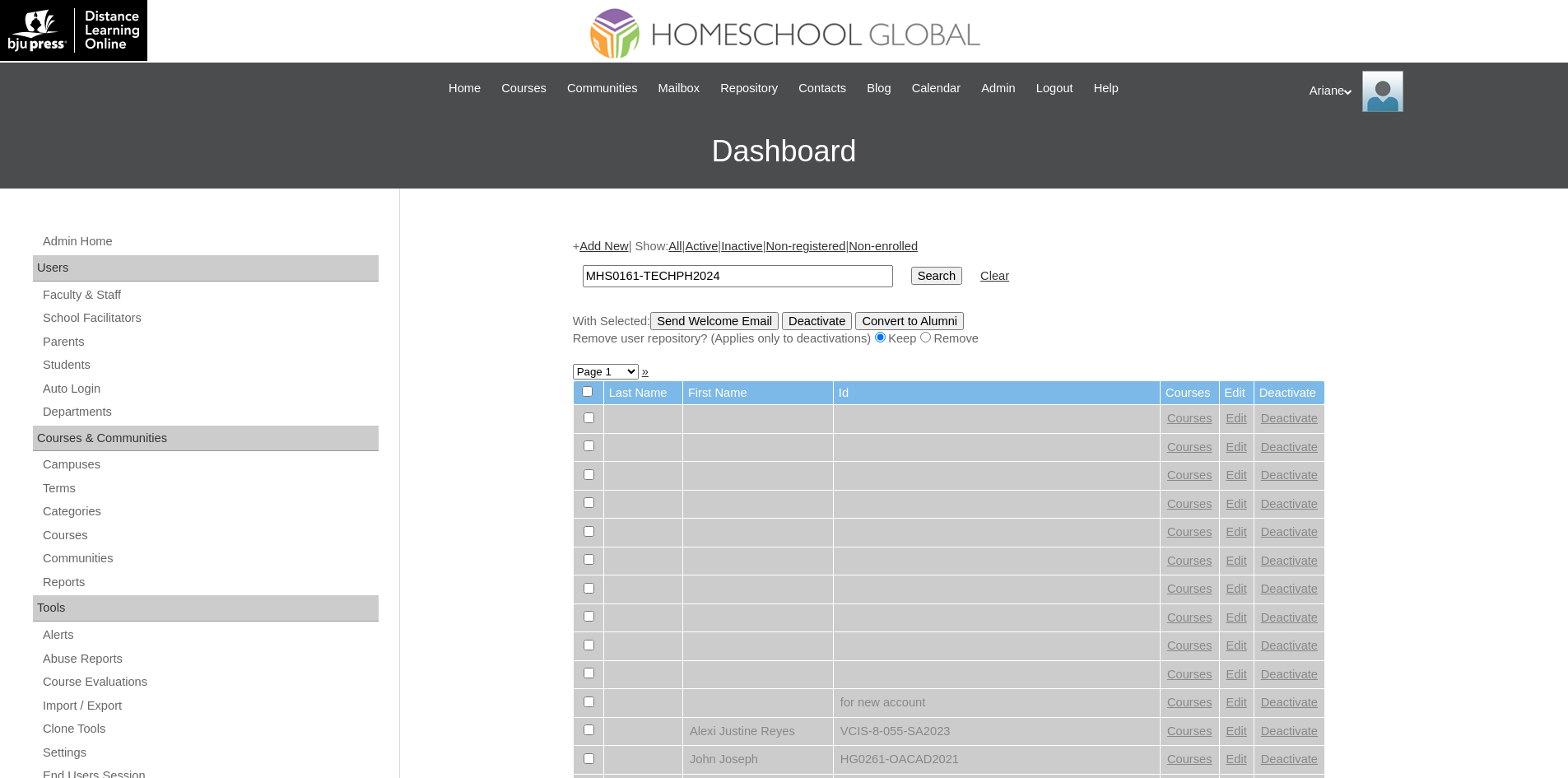 type on "MHS0161-TECHPH2024" 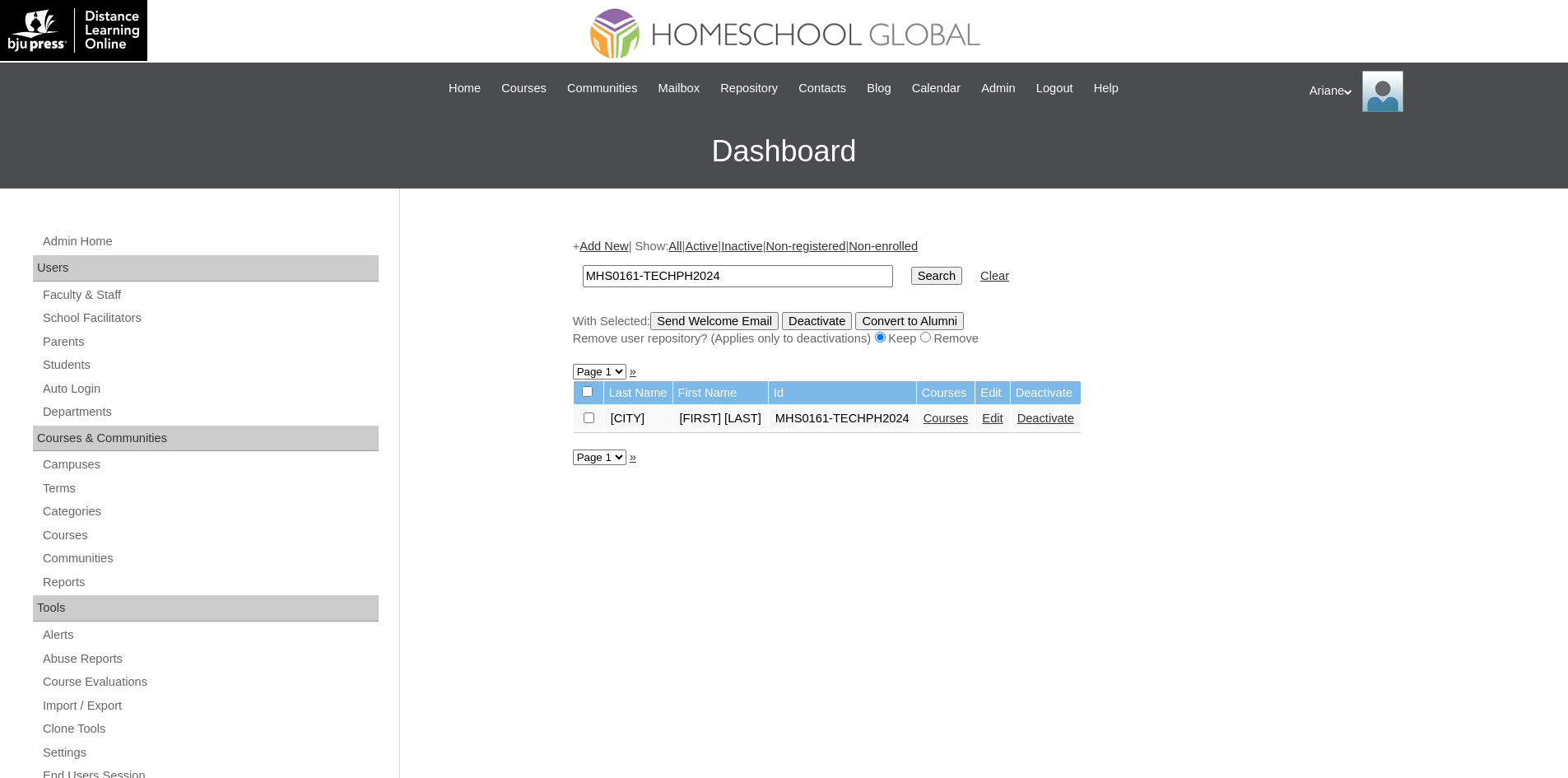 scroll, scrollTop: 0, scrollLeft: 0, axis: both 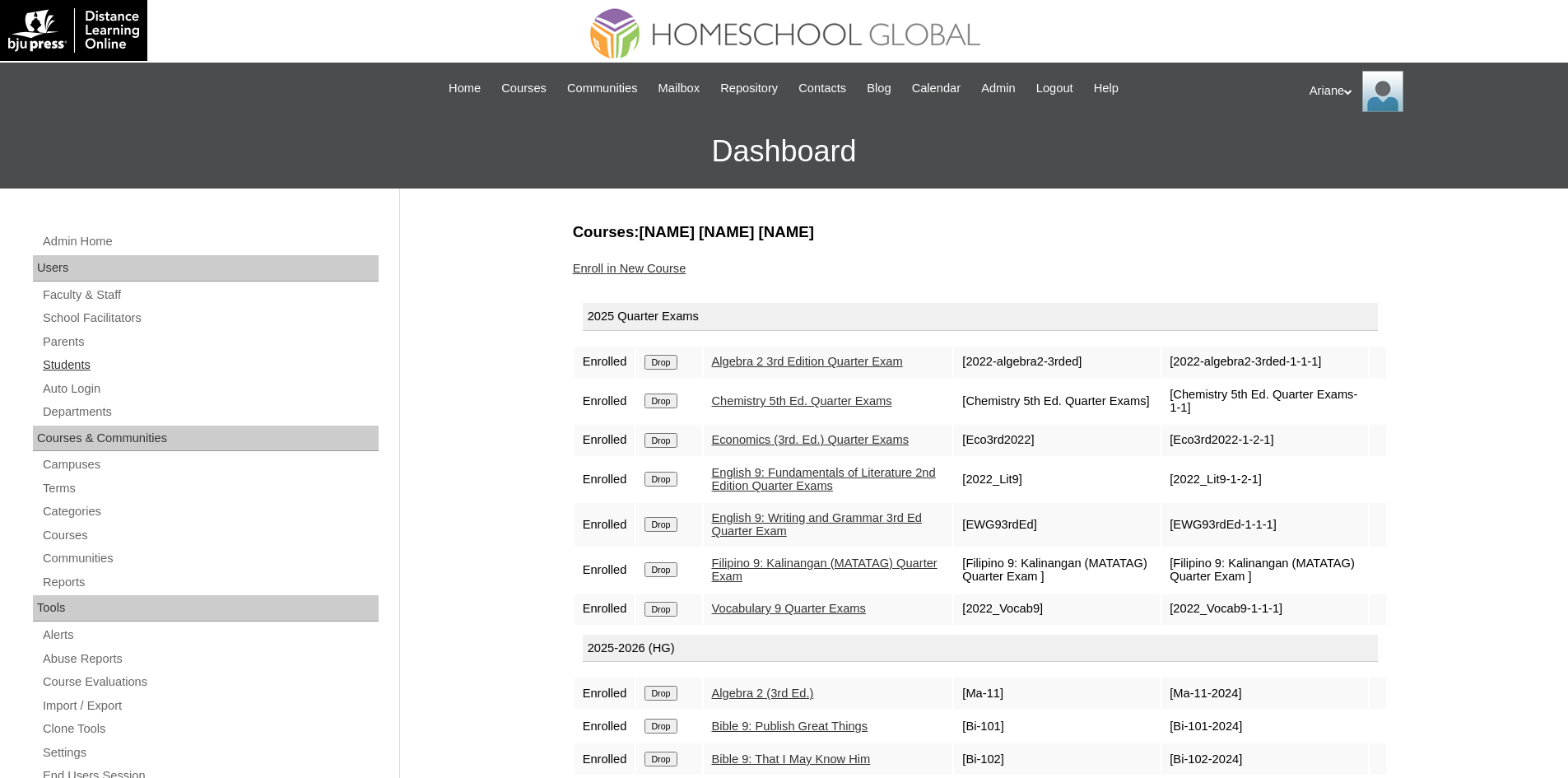 click on "Students" at bounding box center [210, 365] 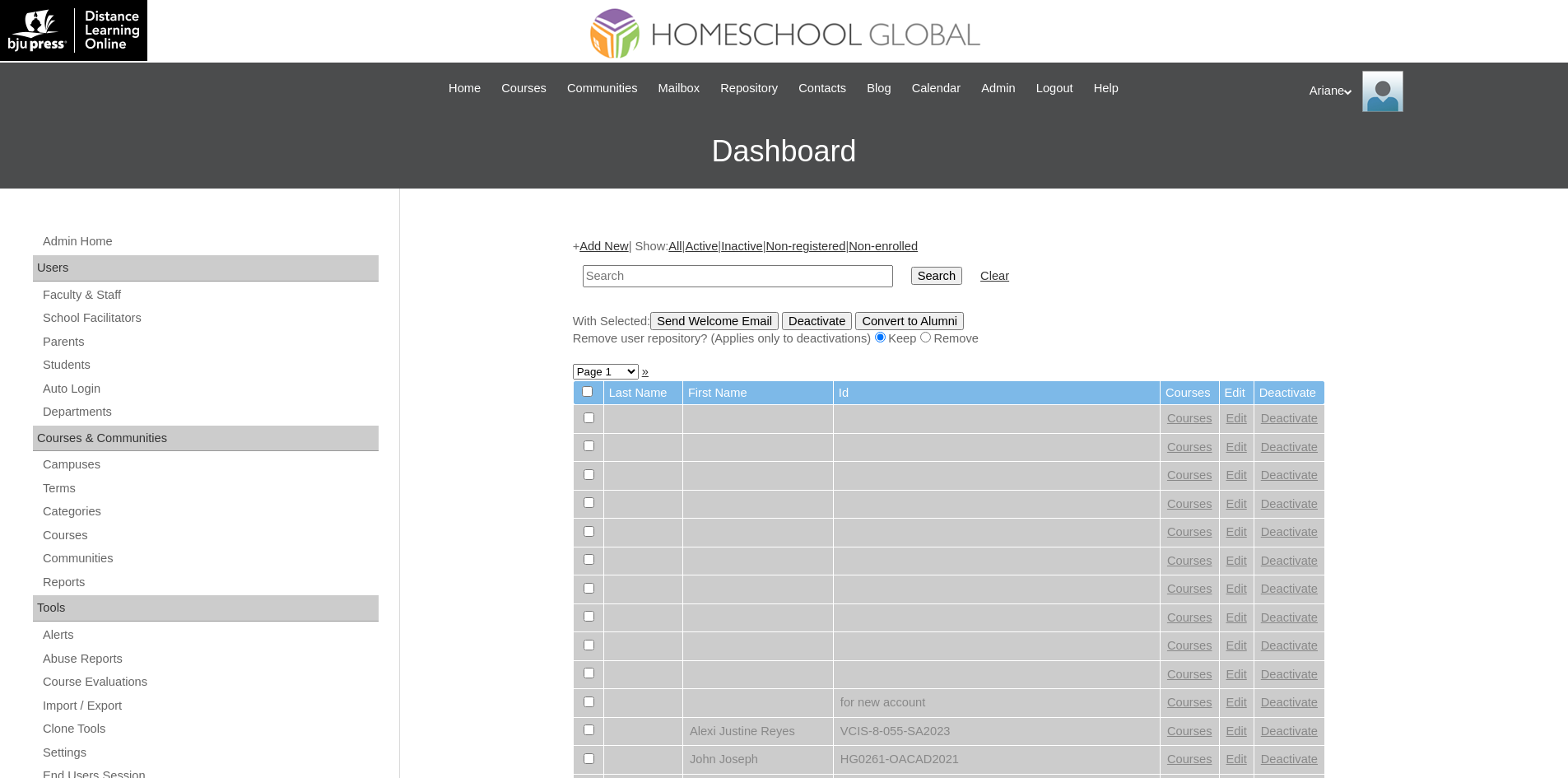 scroll, scrollTop: 0, scrollLeft: 0, axis: both 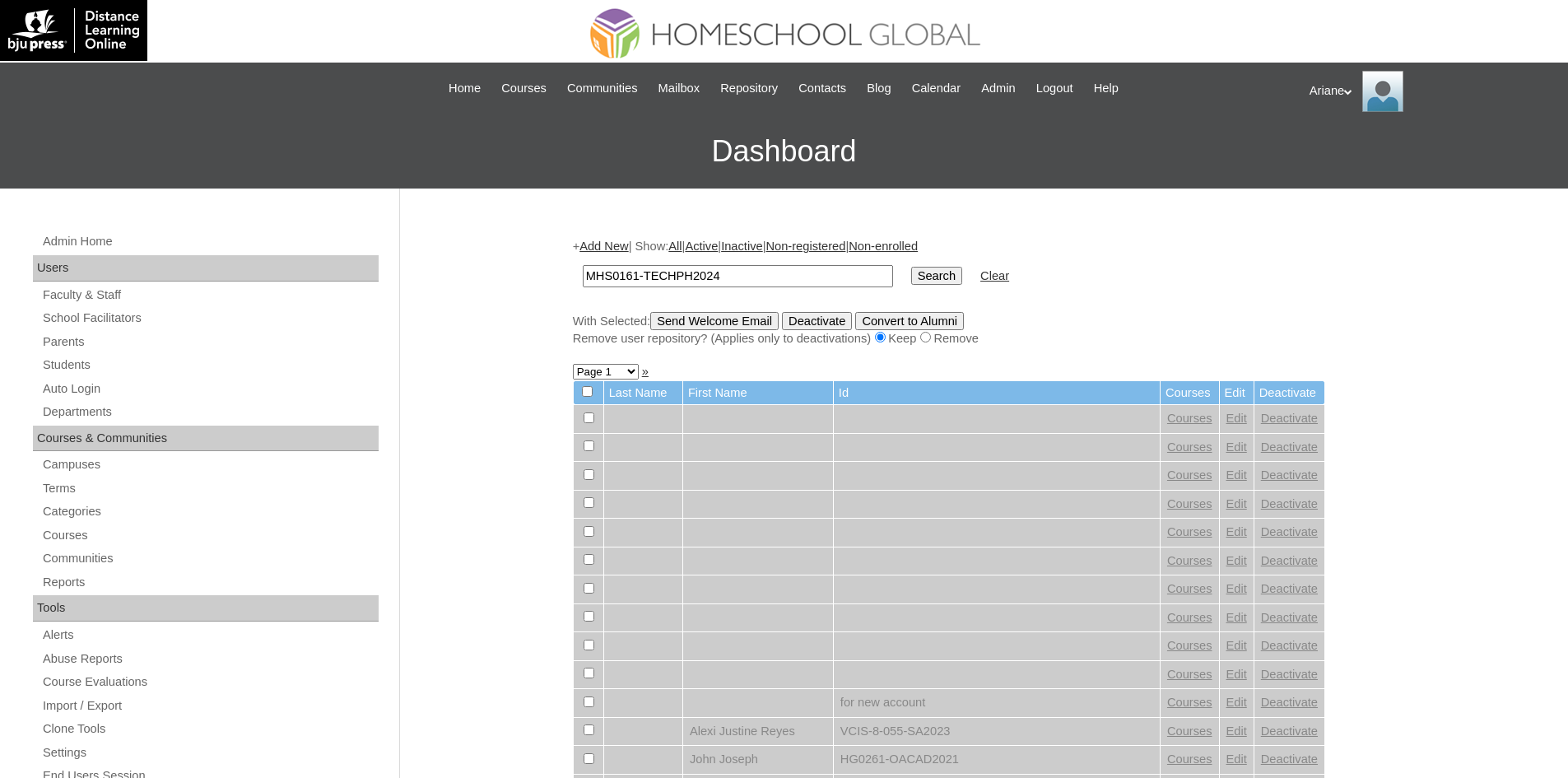 type on "MHS0161-TECHPH2024" 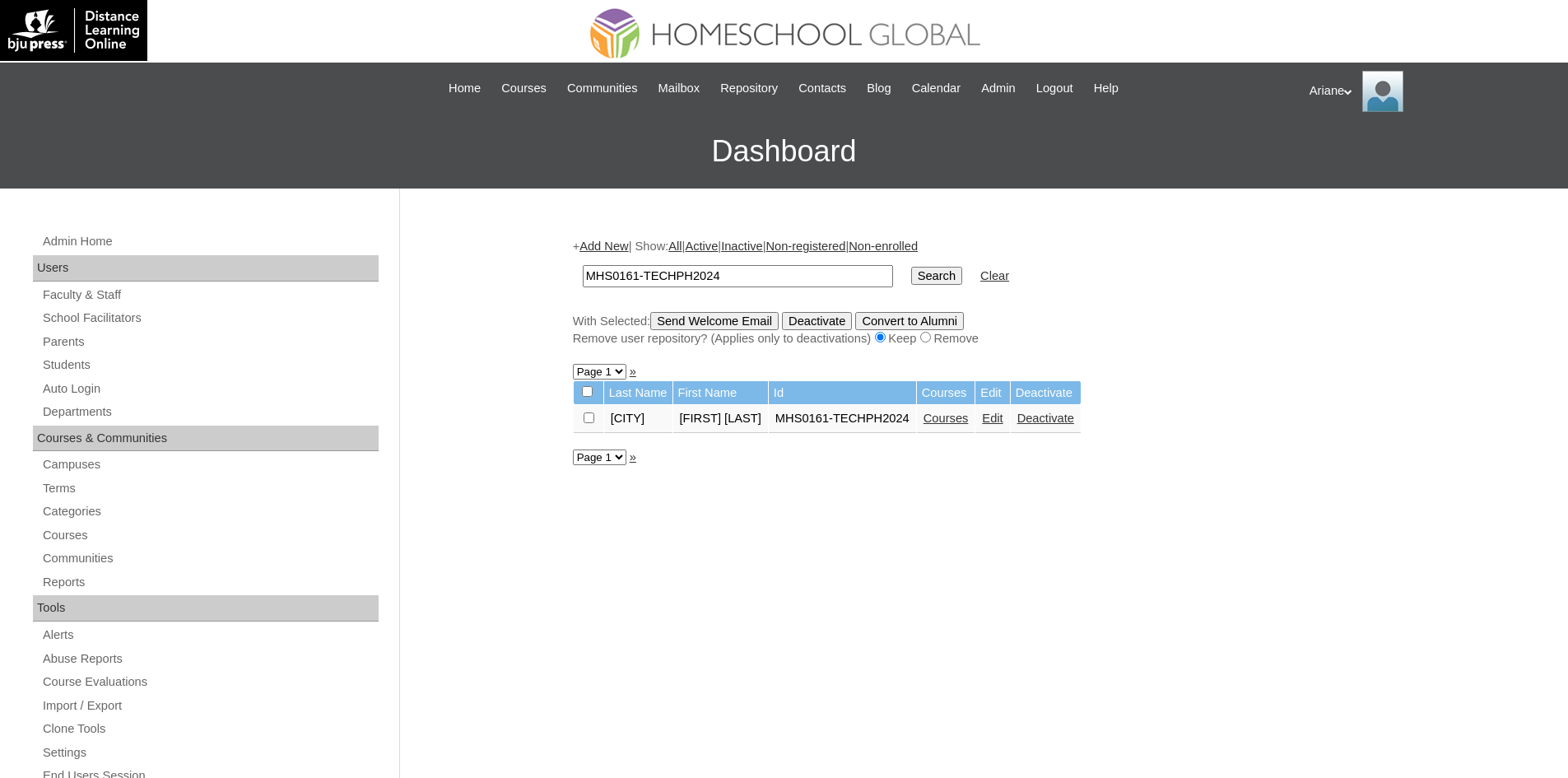 scroll, scrollTop: 0, scrollLeft: 0, axis: both 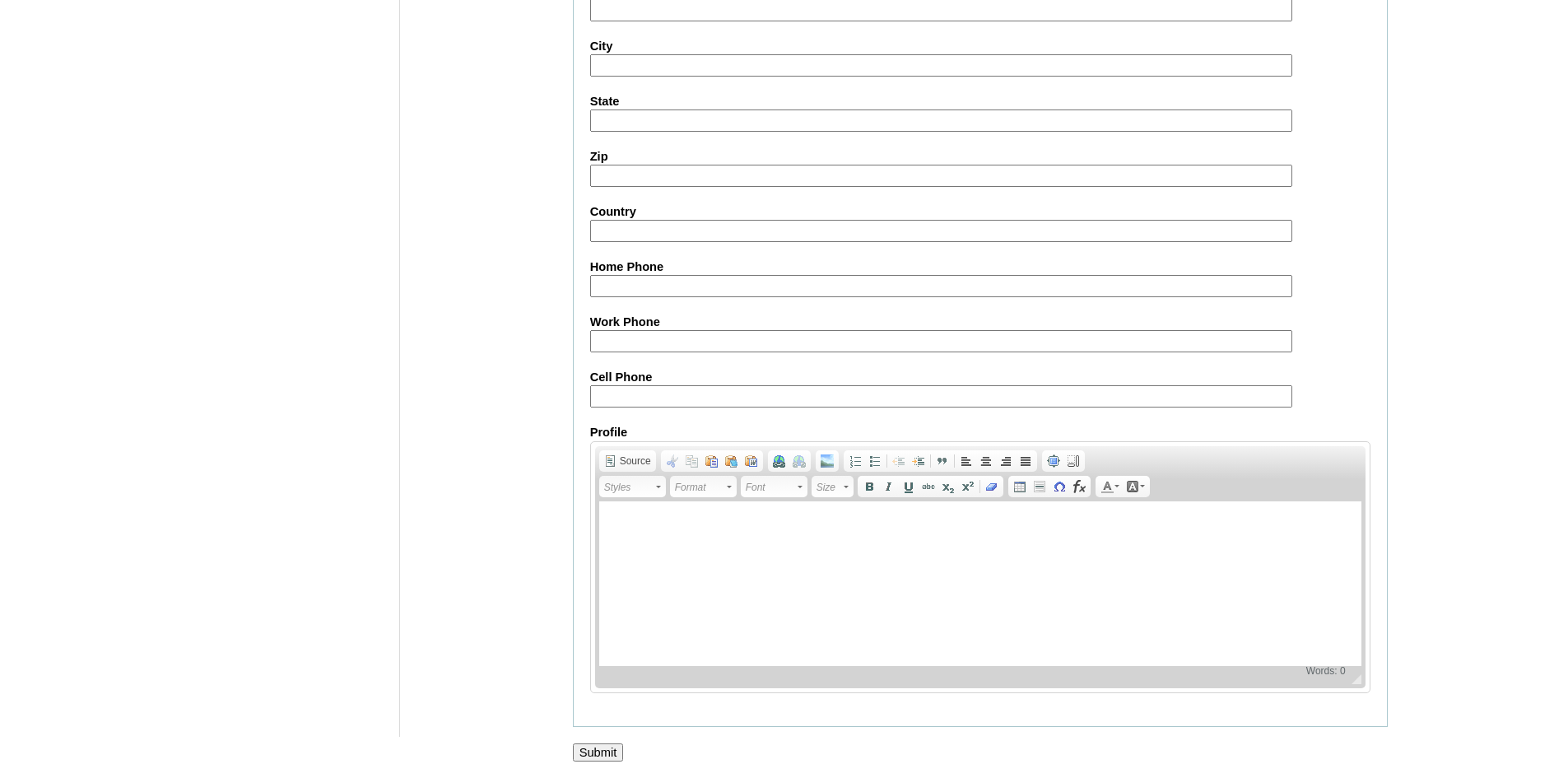 click on "Submit" at bounding box center (598, 752) 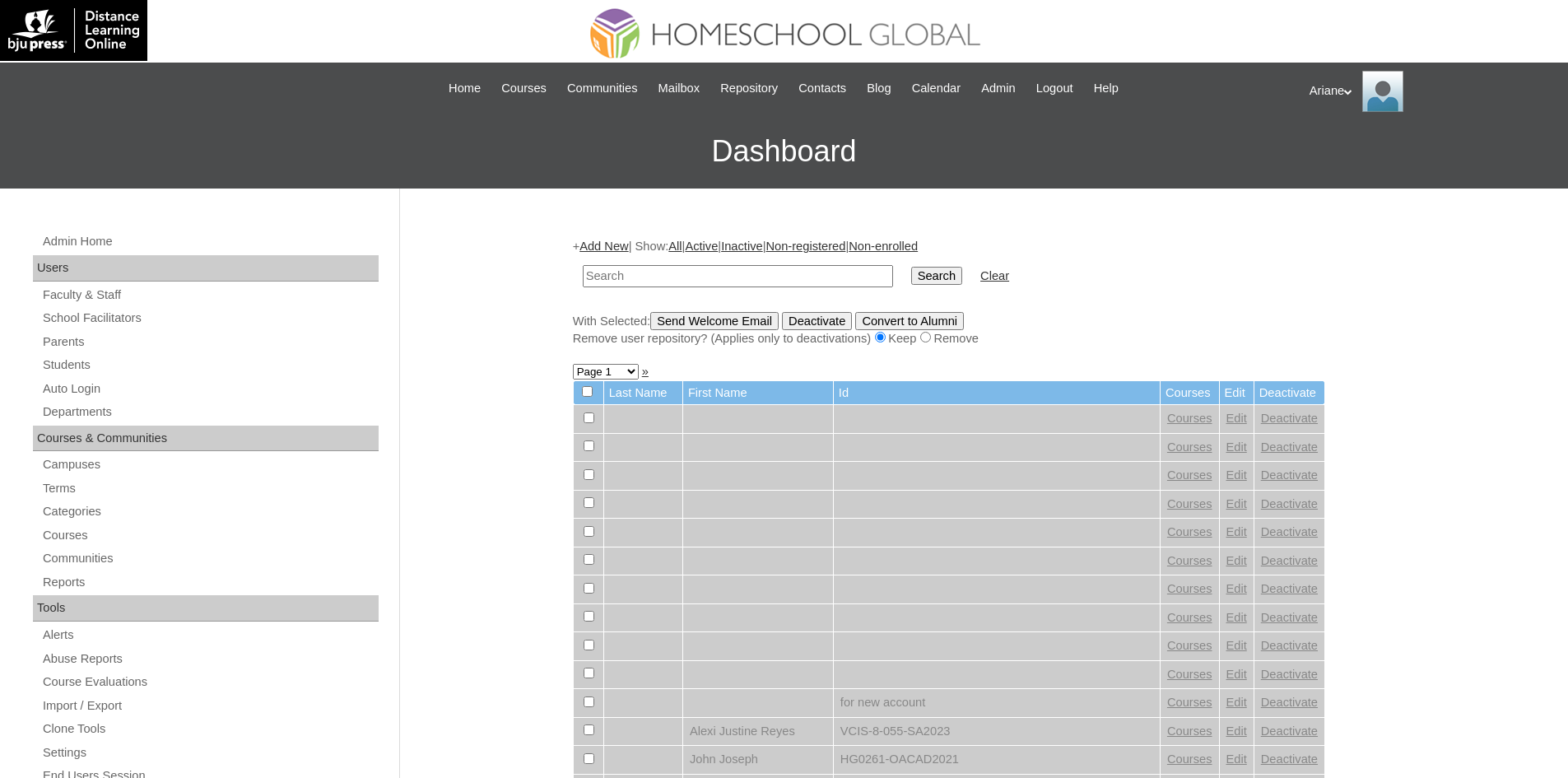 scroll, scrollTop: 0, scrollLeft: 0, axis: both 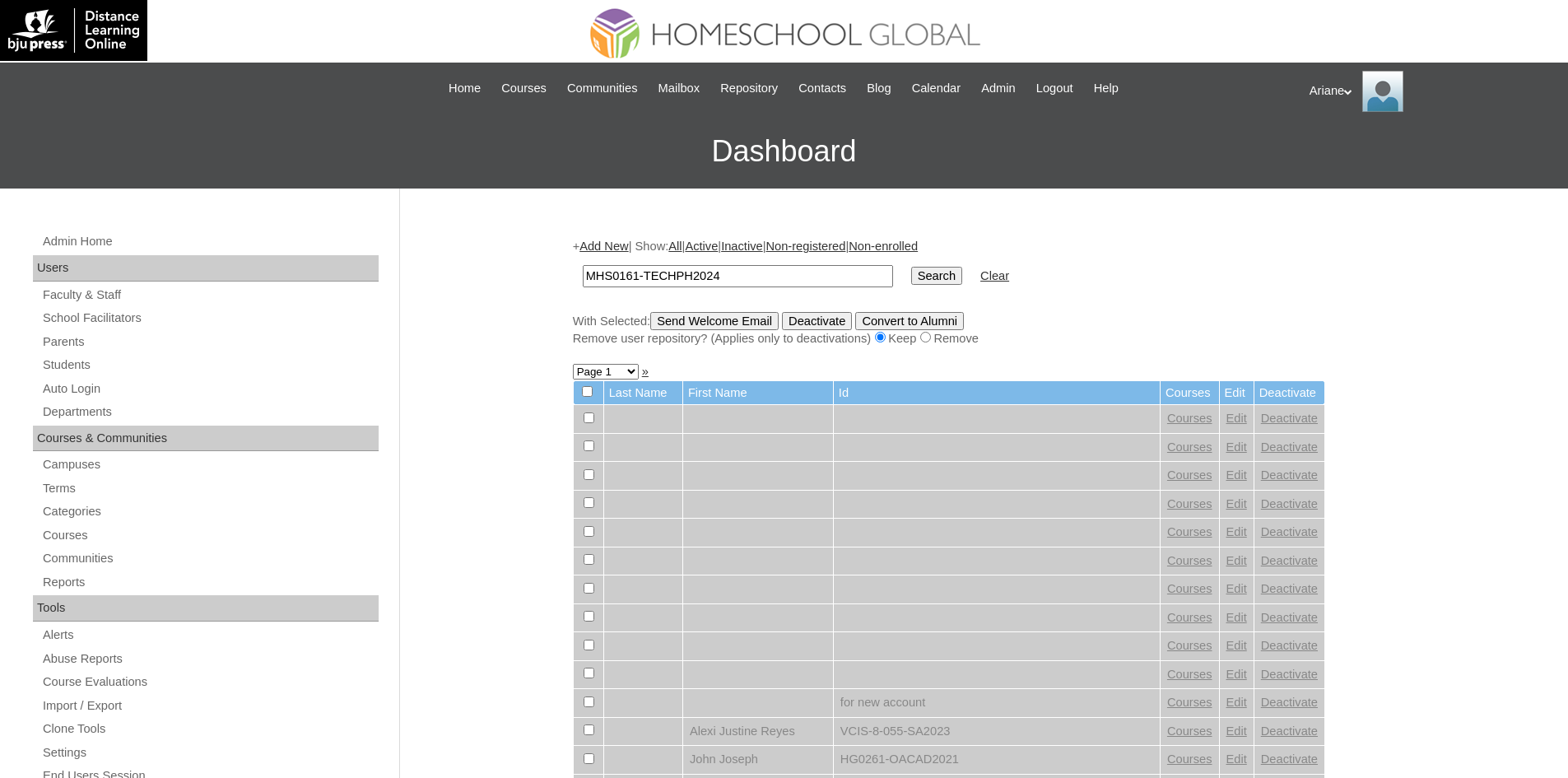 type on "MHS0161-TECHPH2024" 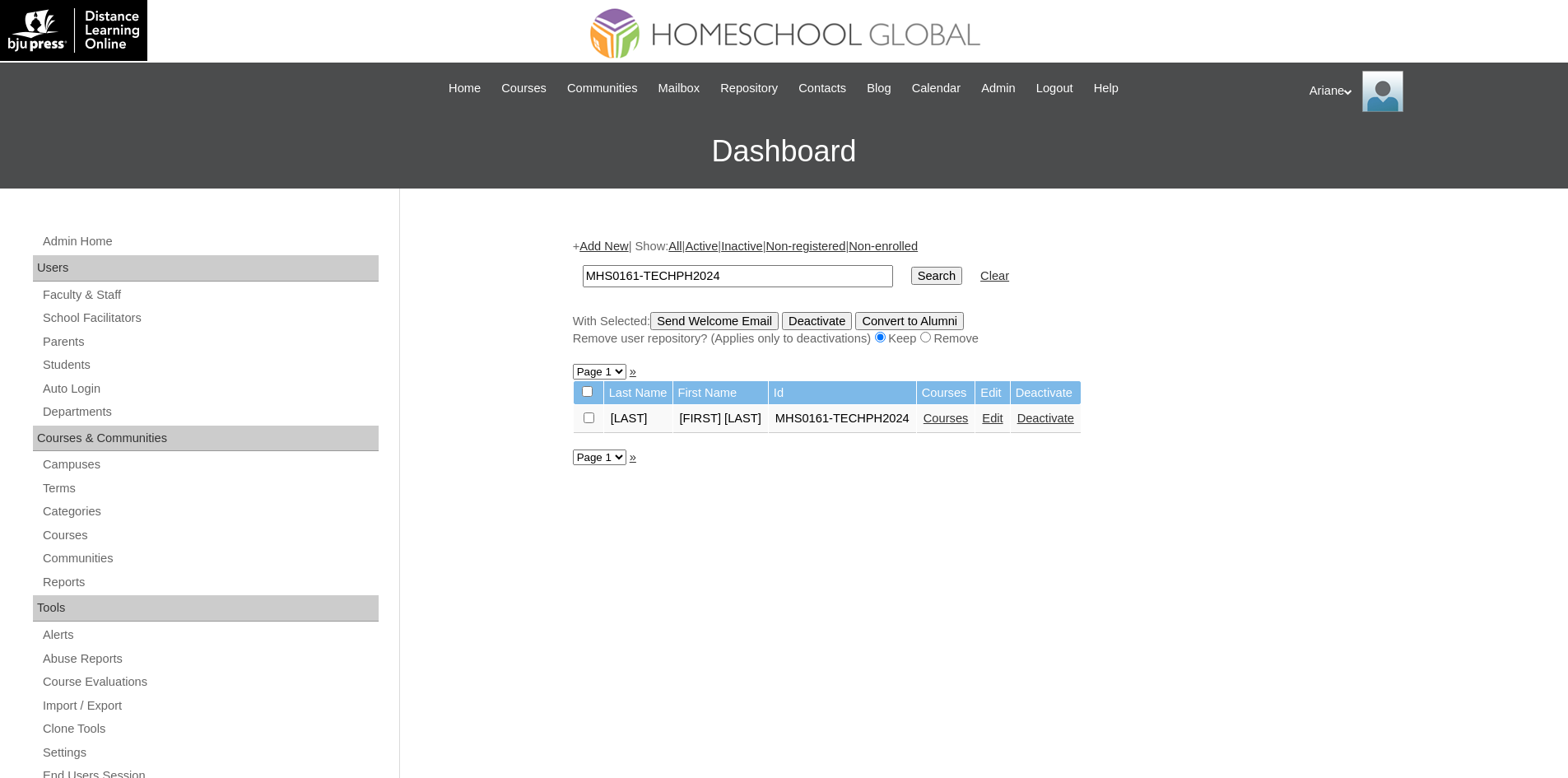 scroll, scrollTop: 0, scrollLeft: 0, axis: both 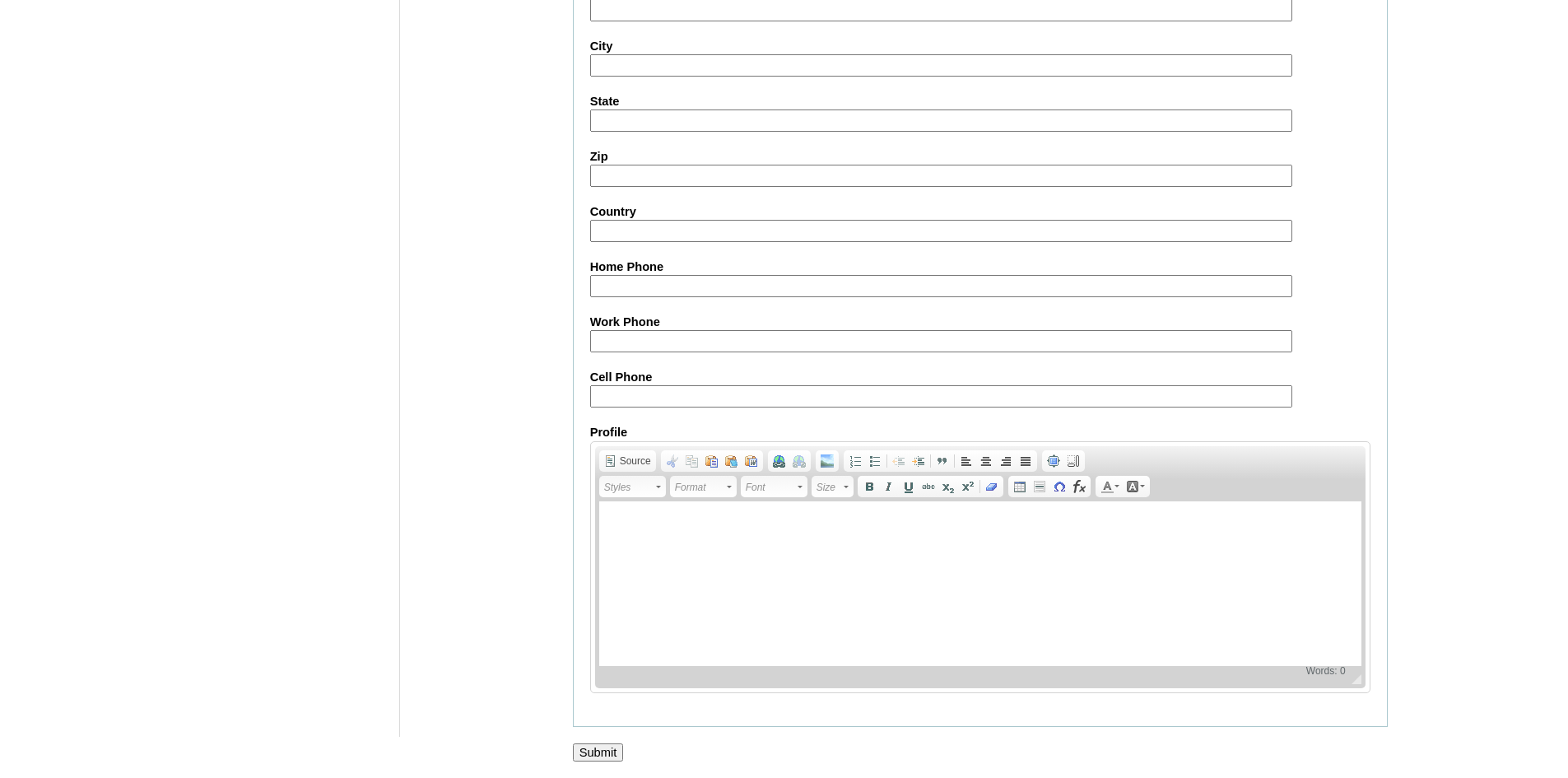 click on "Submit" at bounding box center (598, 752) 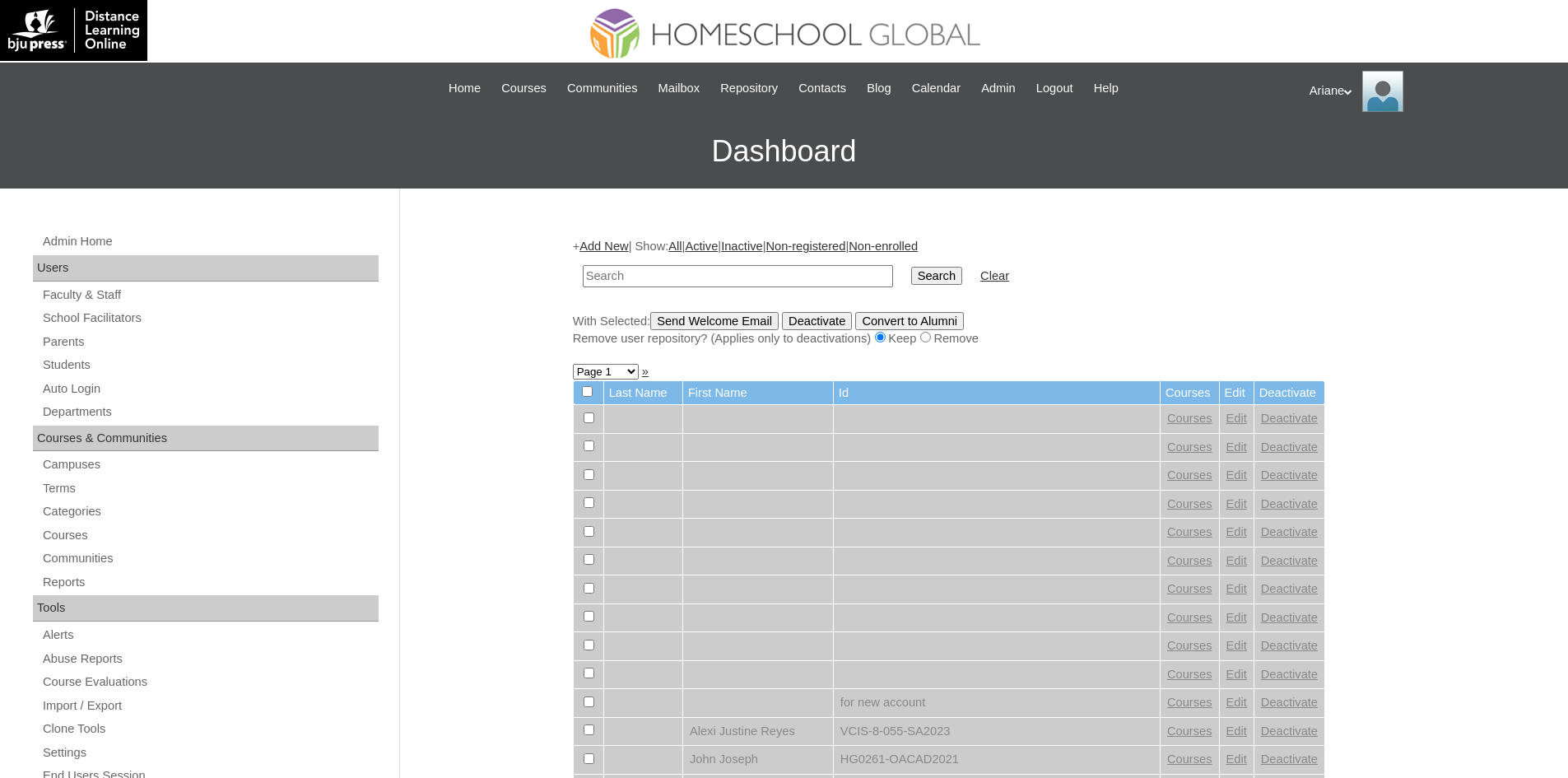 scroll, scrollTop: 0, scrollLeft: 0, axis: both 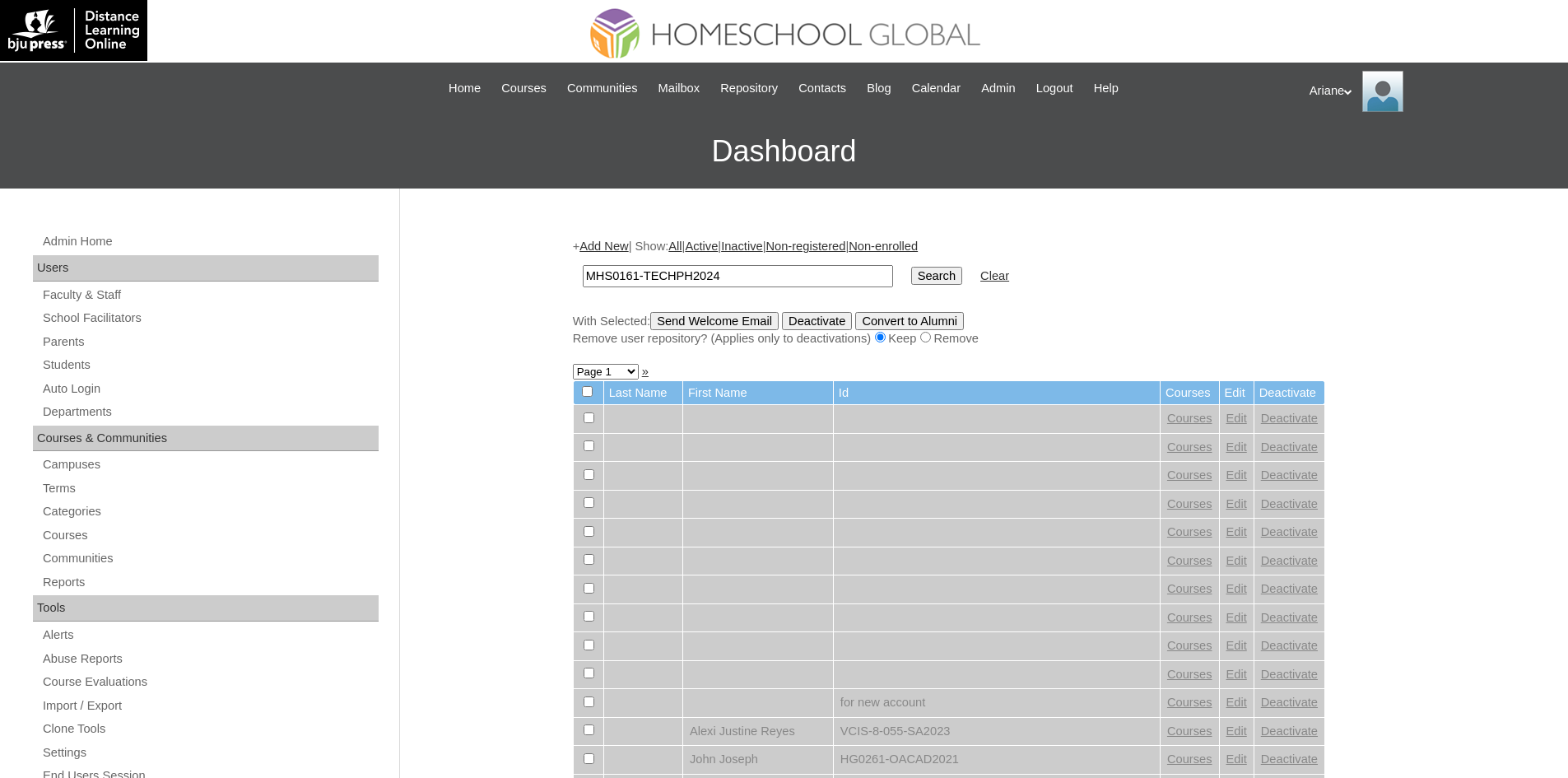 type on "MHS0161-TECHPH2024" 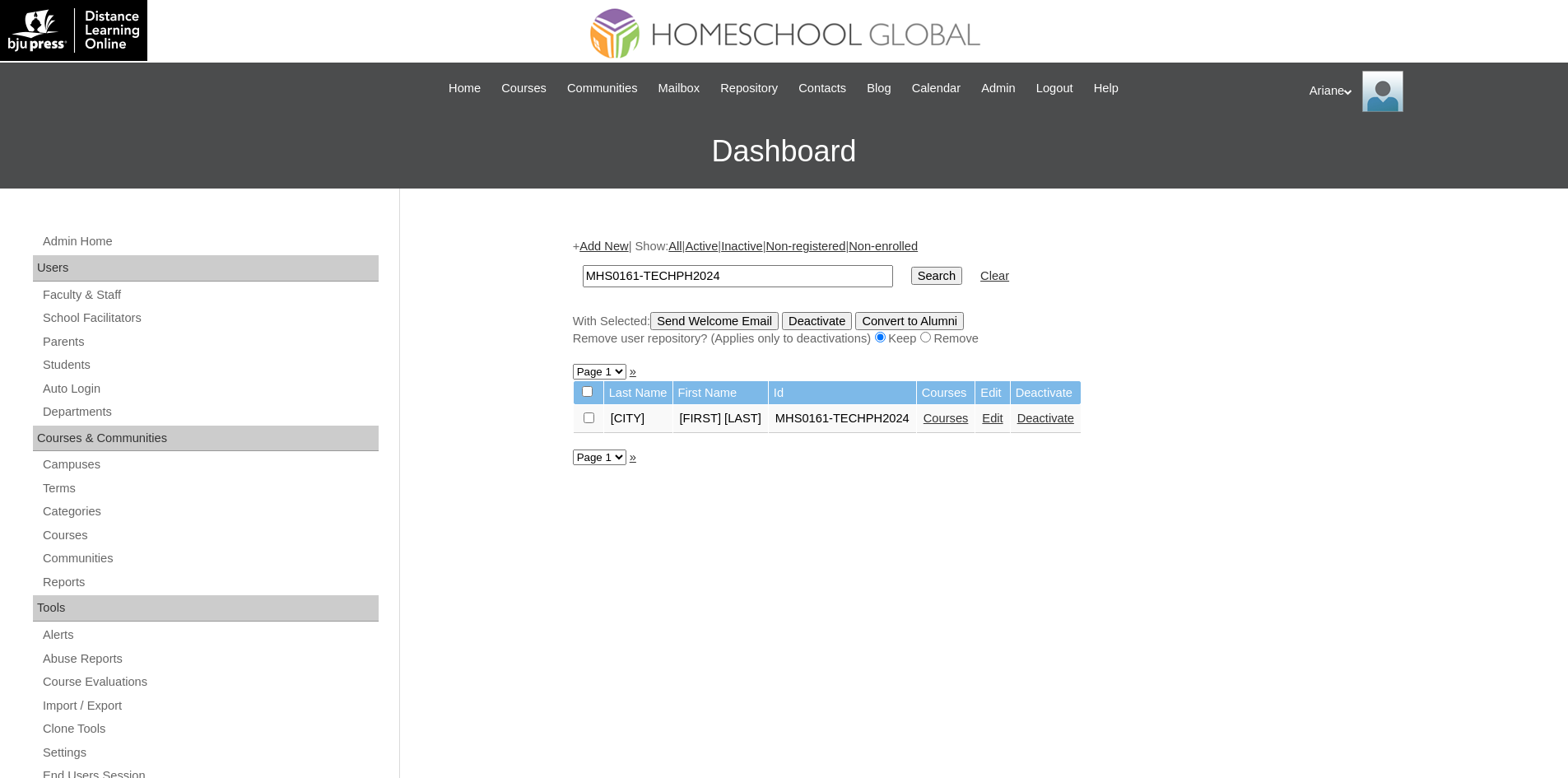 scroll, scrollTop: 0, scrollLeft: 0, axis: both 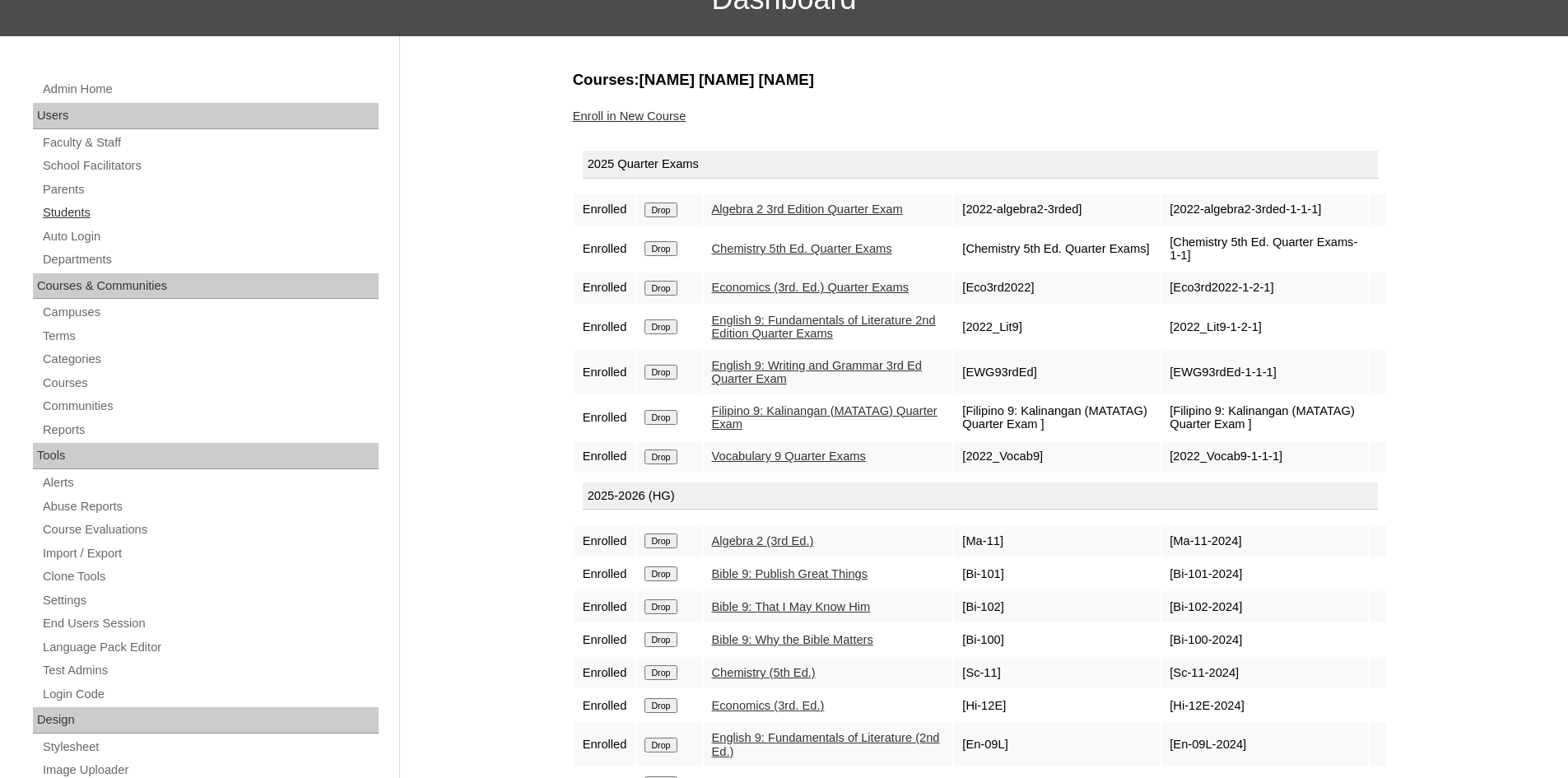 click on "Students" at bounding box center [210, 212] 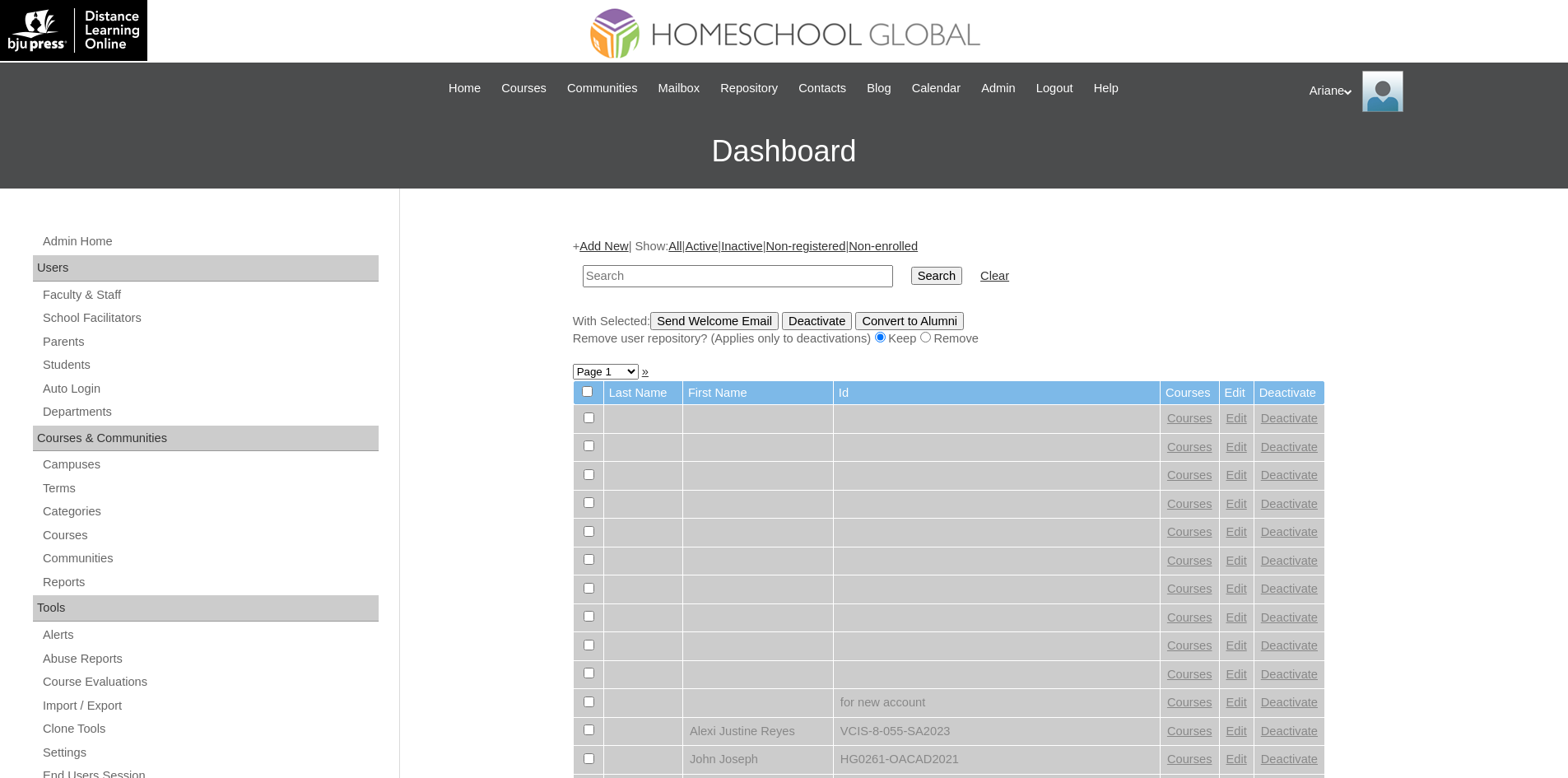 scroll, scrollTop: 0, scrollLeft: 0, axis: both 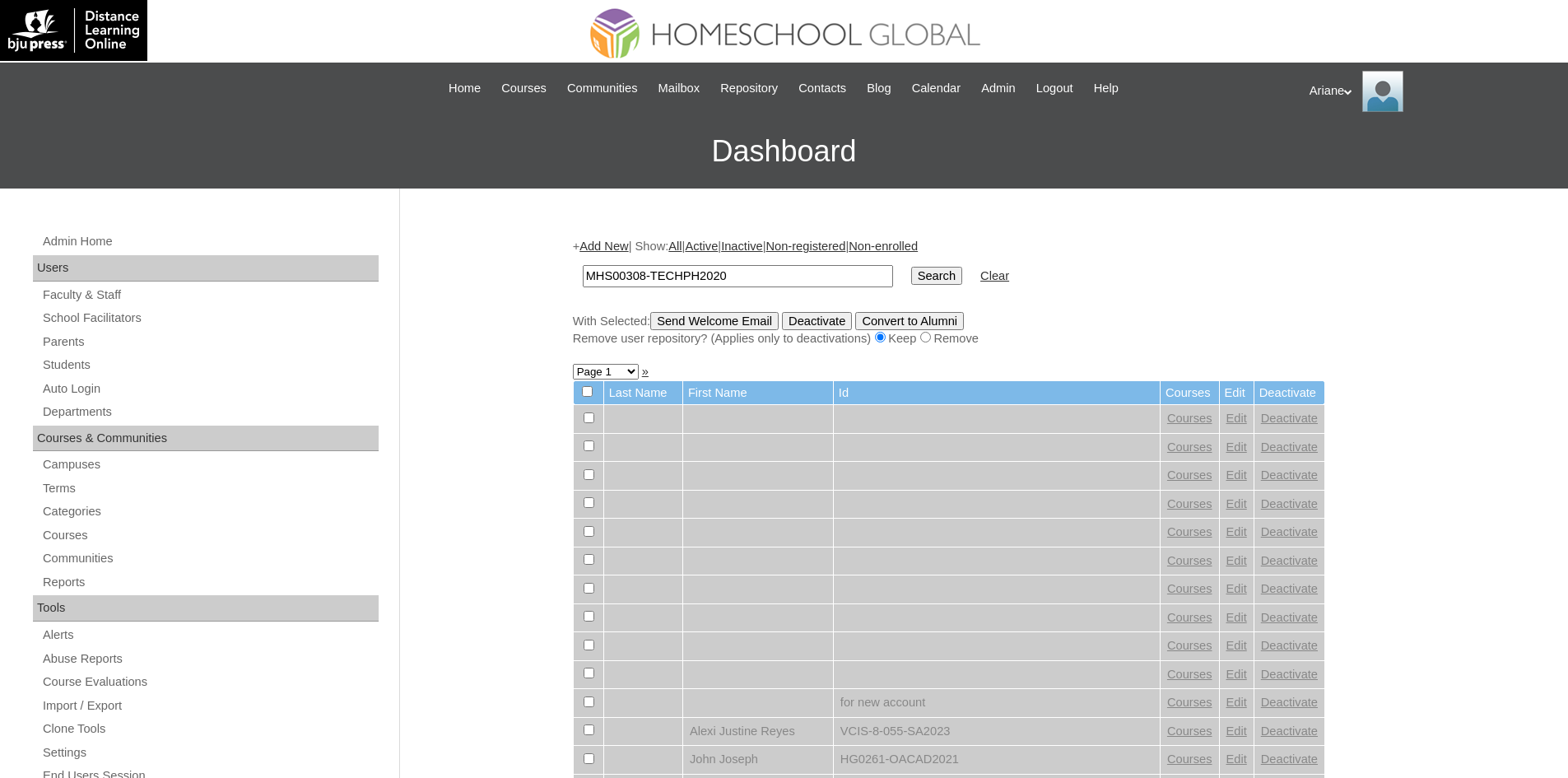 type on "MHS00308-TECHPH2020" 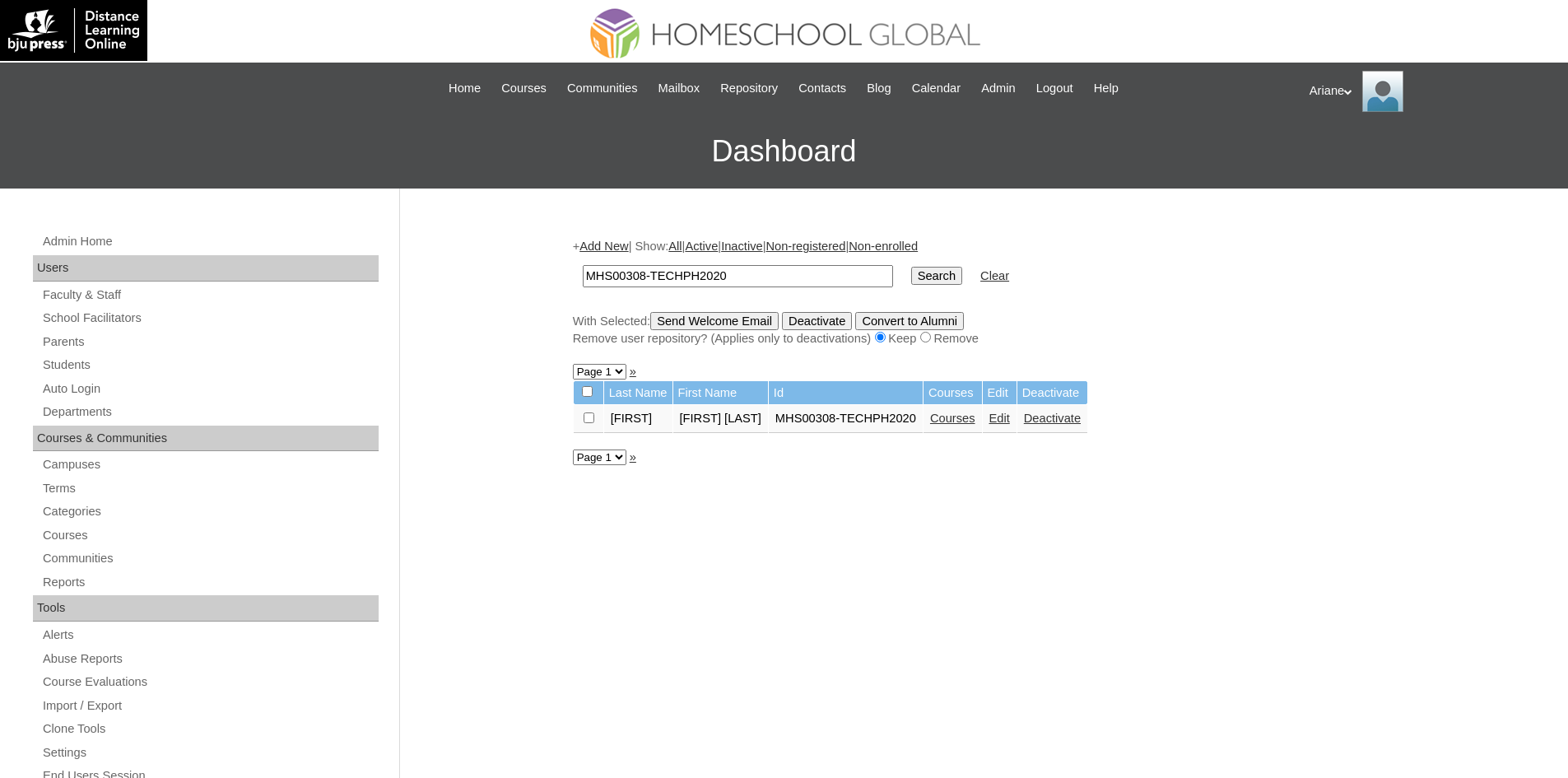 scroll, scrollTop: 0, scrollLeft: 0, axis: both 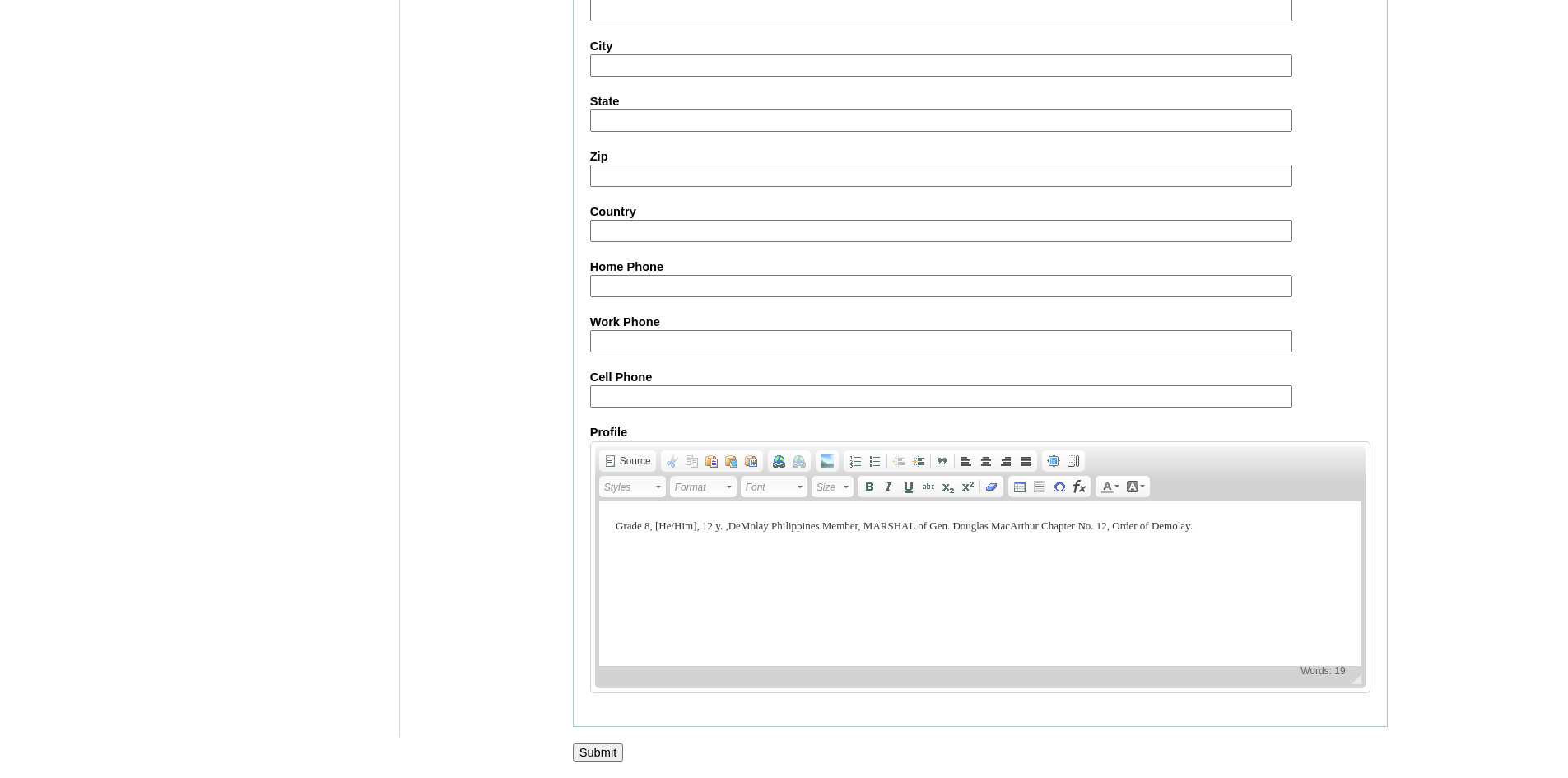click on "Submit" at bounding box center (598, 752) 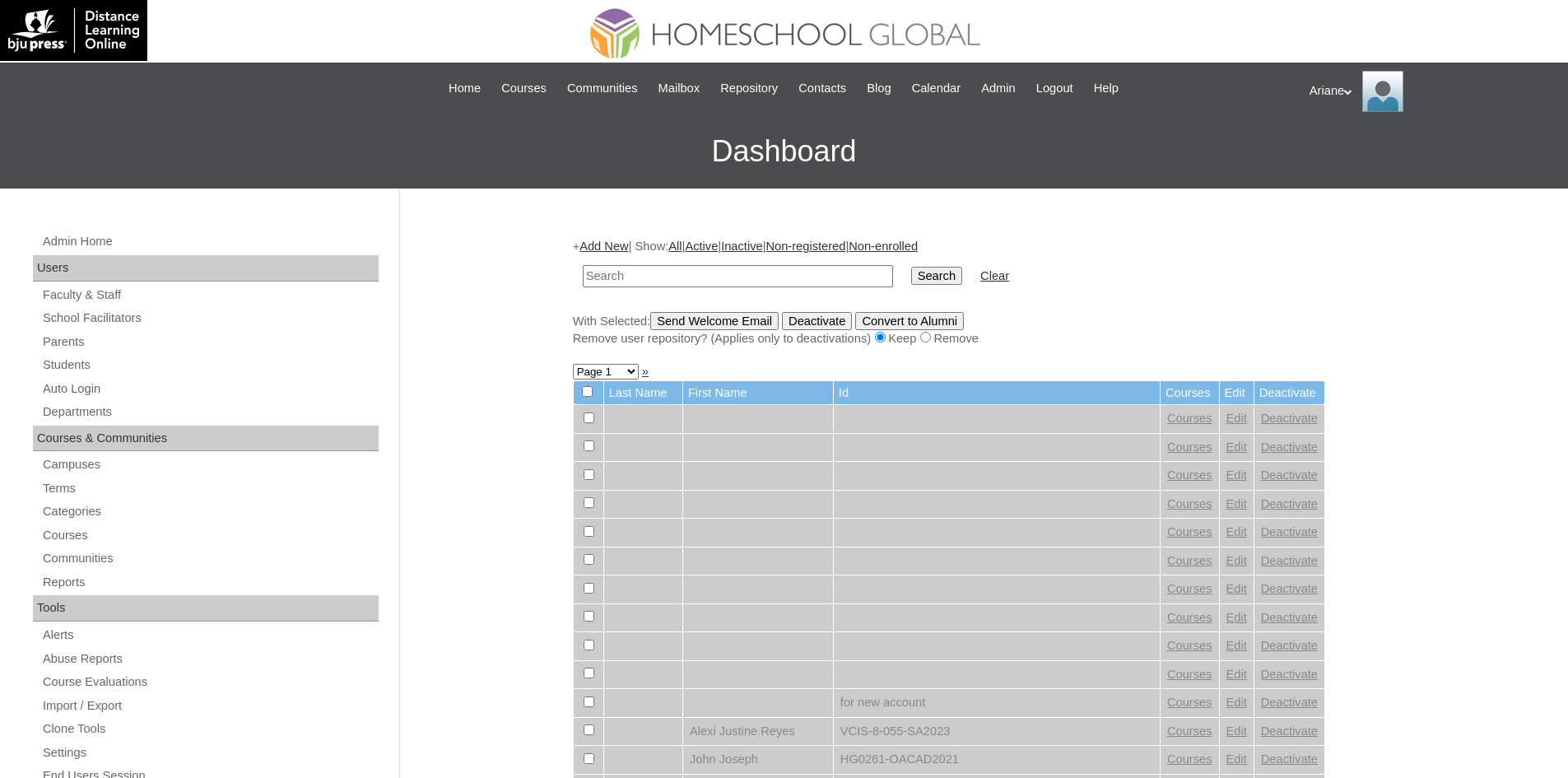 scroll, scrollTop: 0, scrollLeft: 0, axis: both 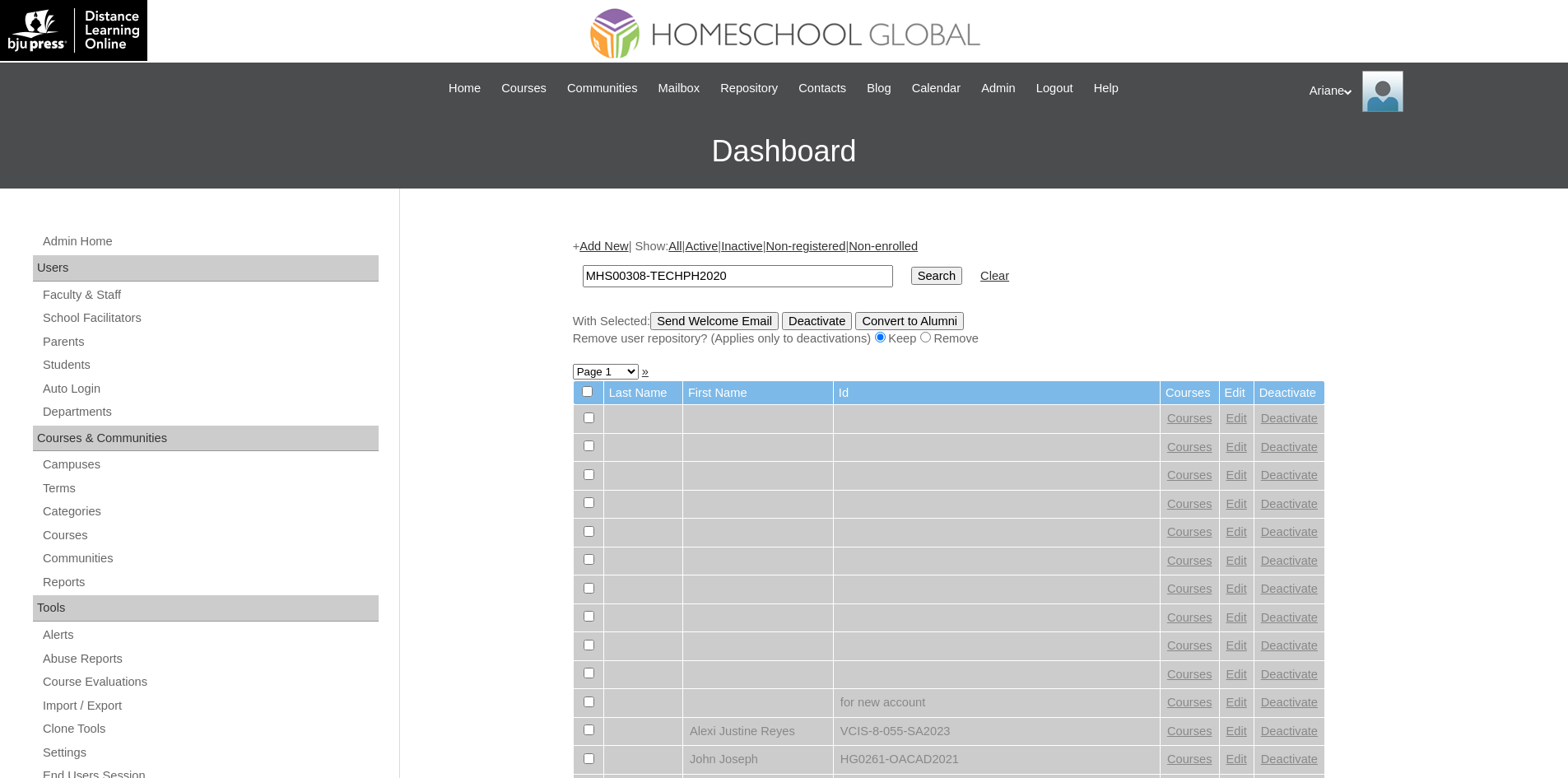 type on "MHS00308-TECHPH2020" 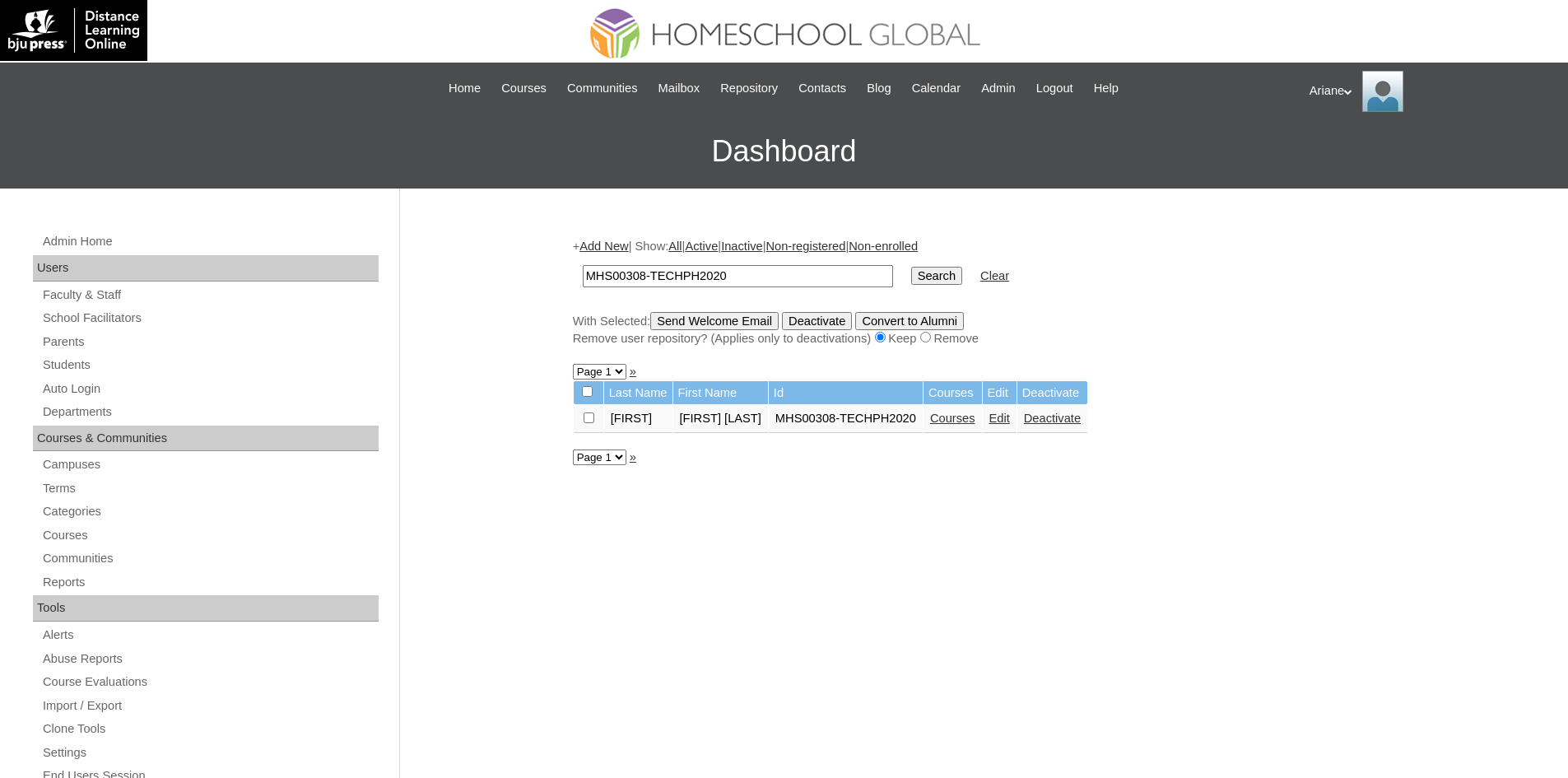 scroll, scrollTop: 0, scrollLeft: 0, axis: both 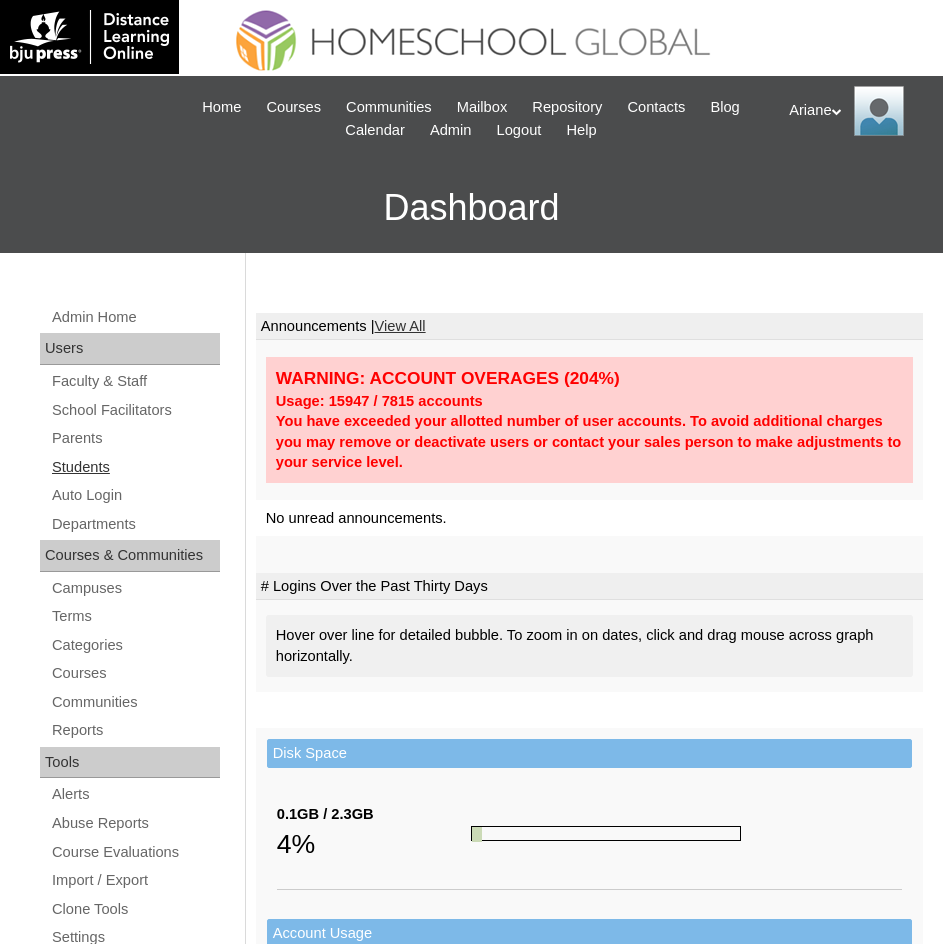 click on "Students" at bounding box center [135, 467] 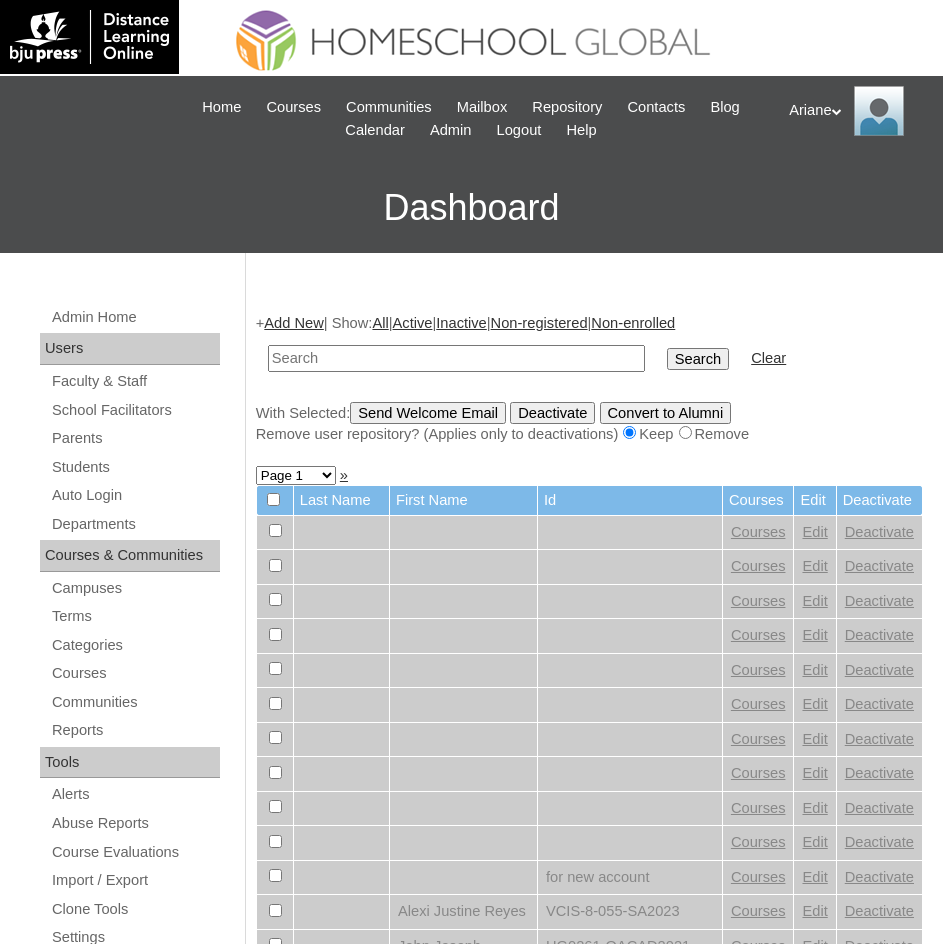 scroll, scrollTop: 0, scrollLeft: 0, axis: both 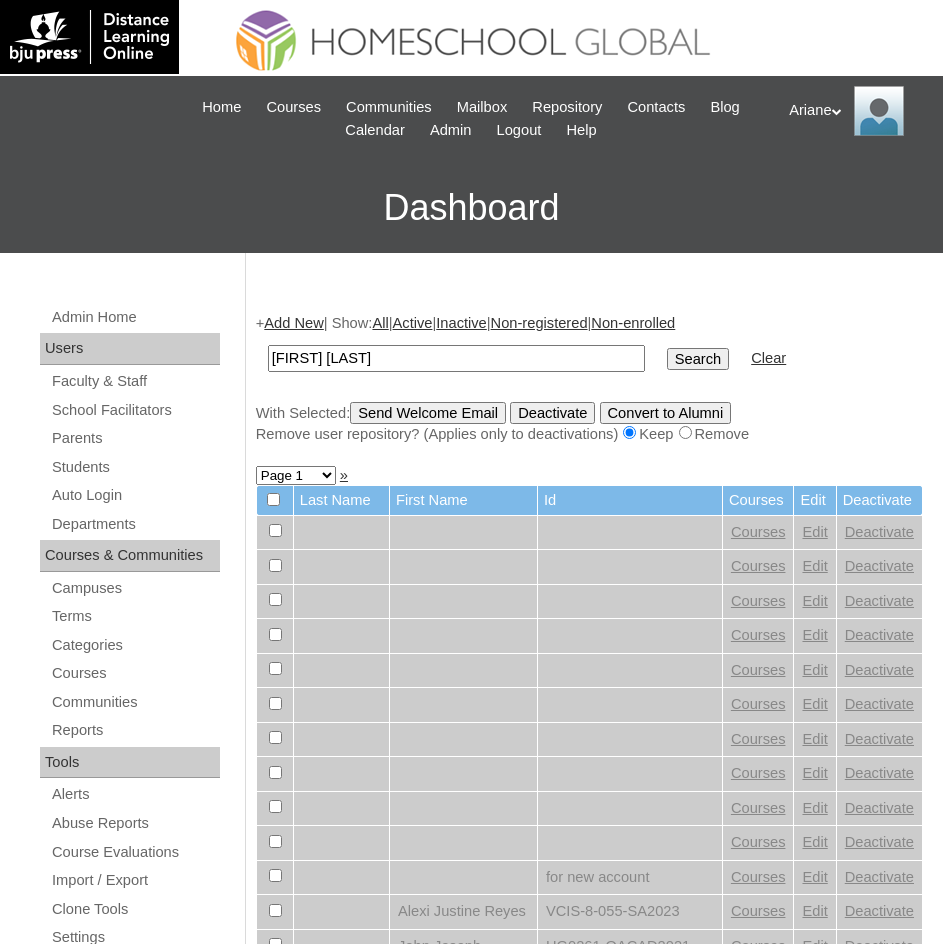 type on "Cielo Kaiya" 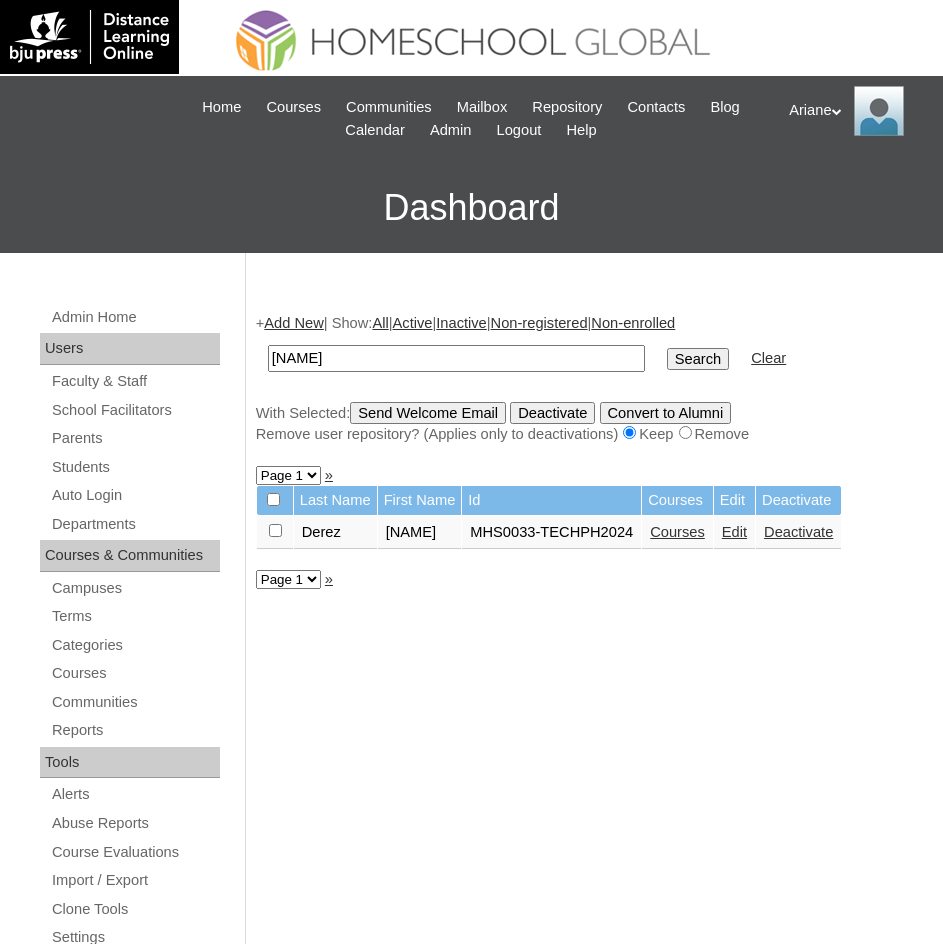 scroll, scrollTop: 0, scrollLeft: 0, axis: both 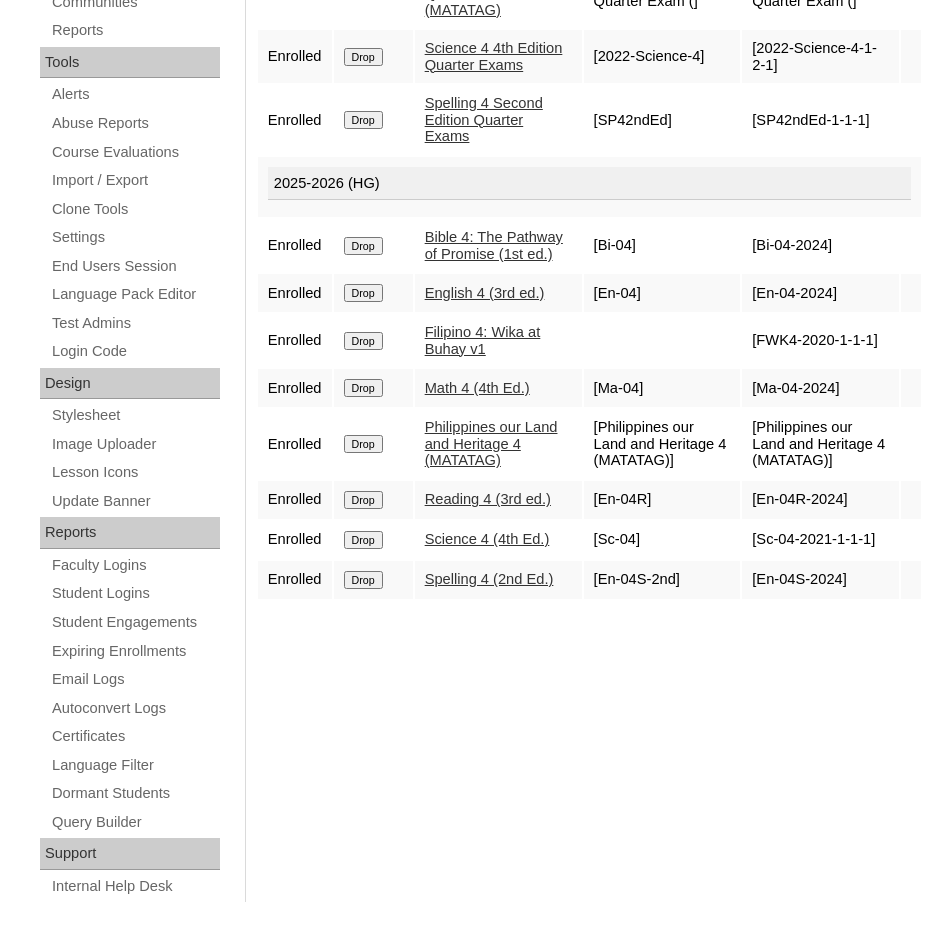 click on "Philippines our Land and Heritage 4 (MATATAG)" at bounding box center (491, 443) 